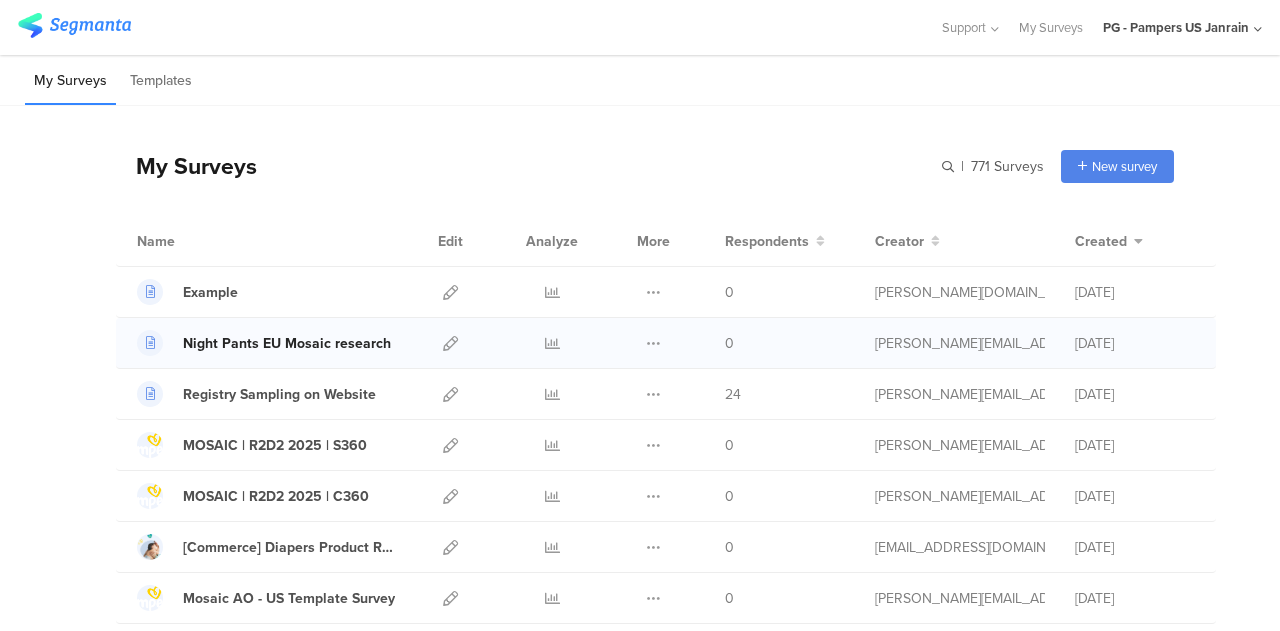 scroll, scrollTop: 0, scrollLeft: 0, axis: both 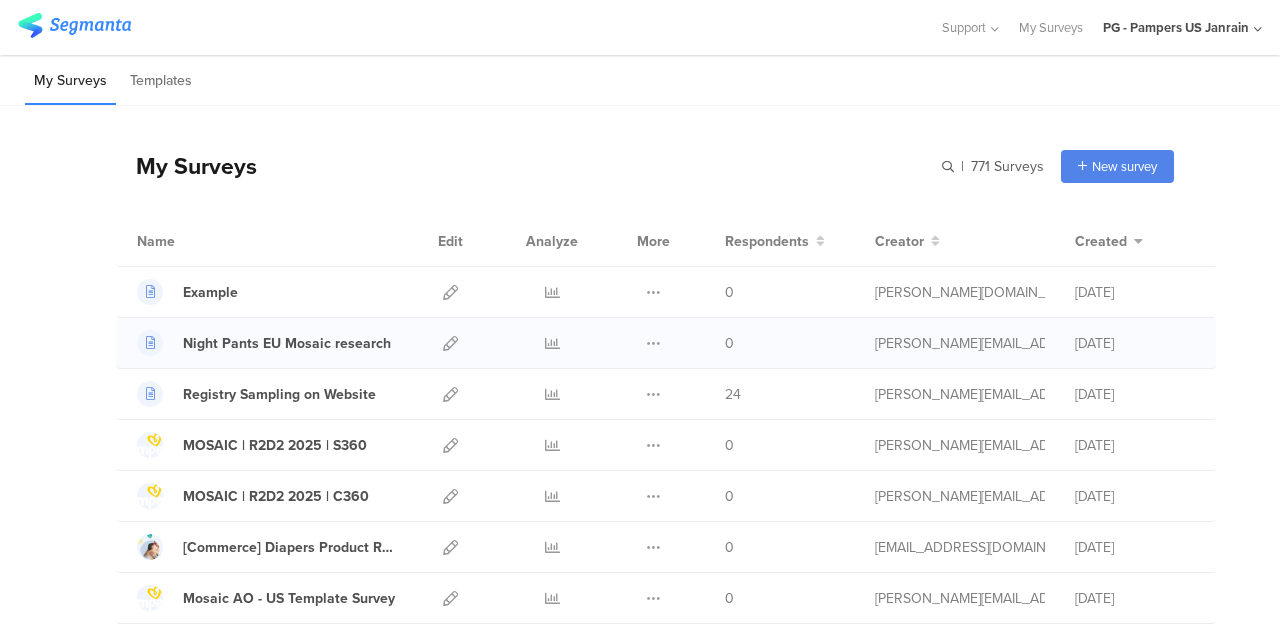 click at bounding box center (450, 343) 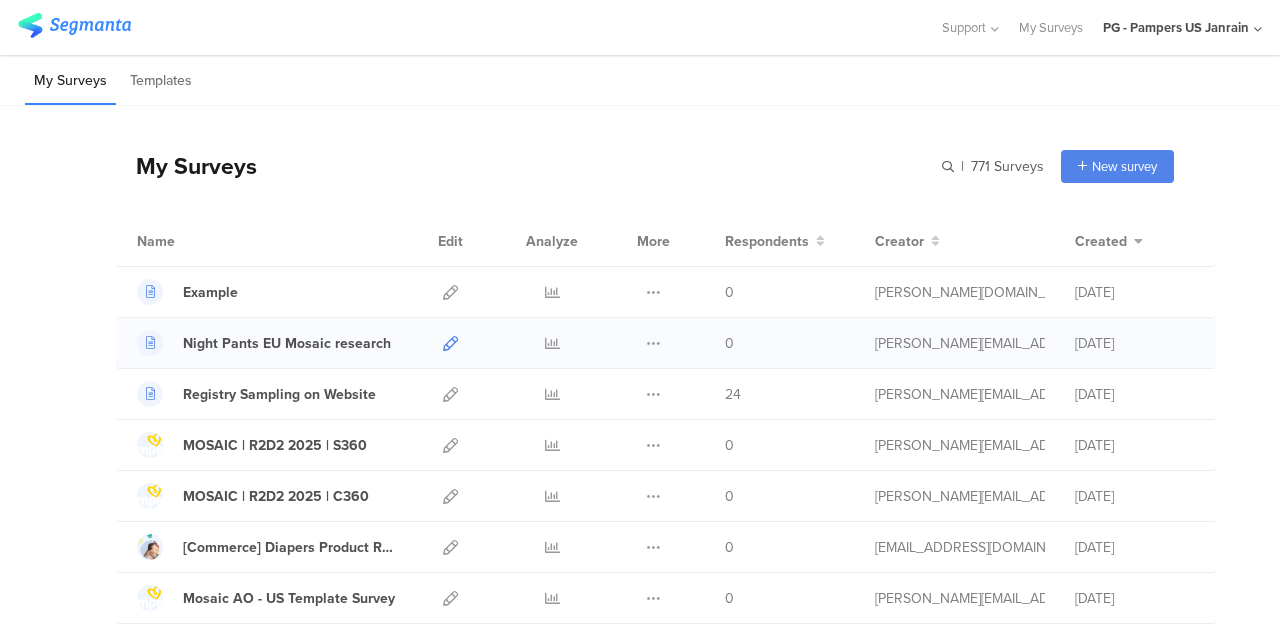 click at bounding box center [450, 343] 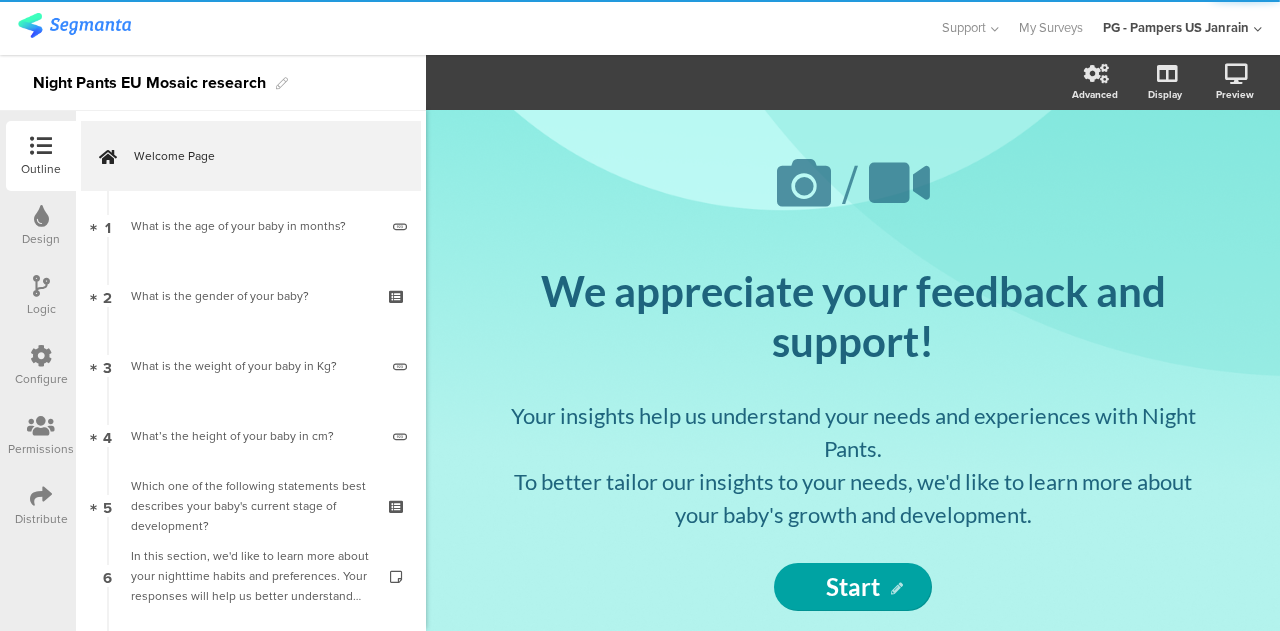 scroll, scrollTop: 0, scrollLeft: 0, axis: both 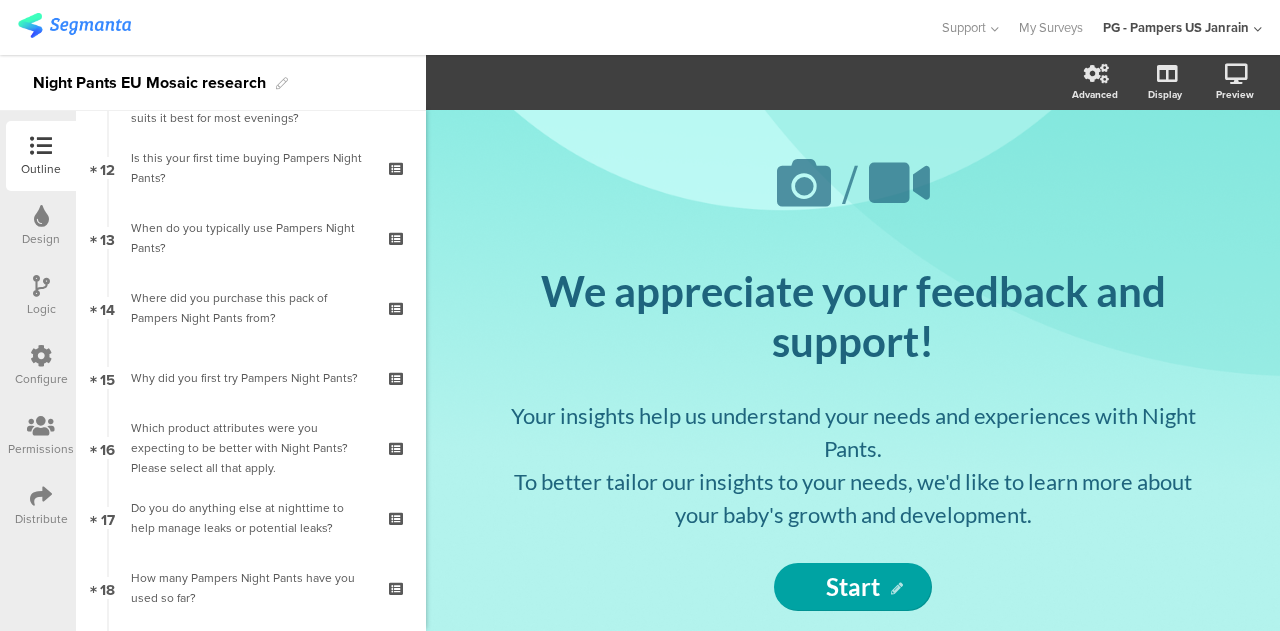 click at bounding box center [41, 357] 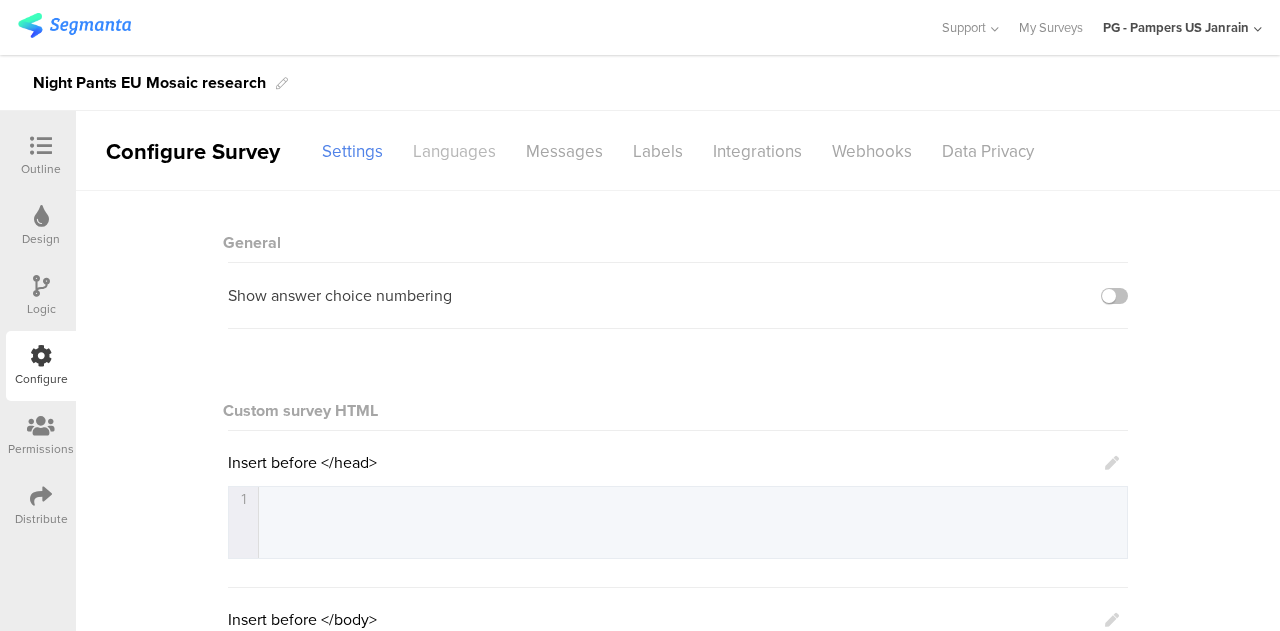 click on "Languages" at bounding box center (454, 151) 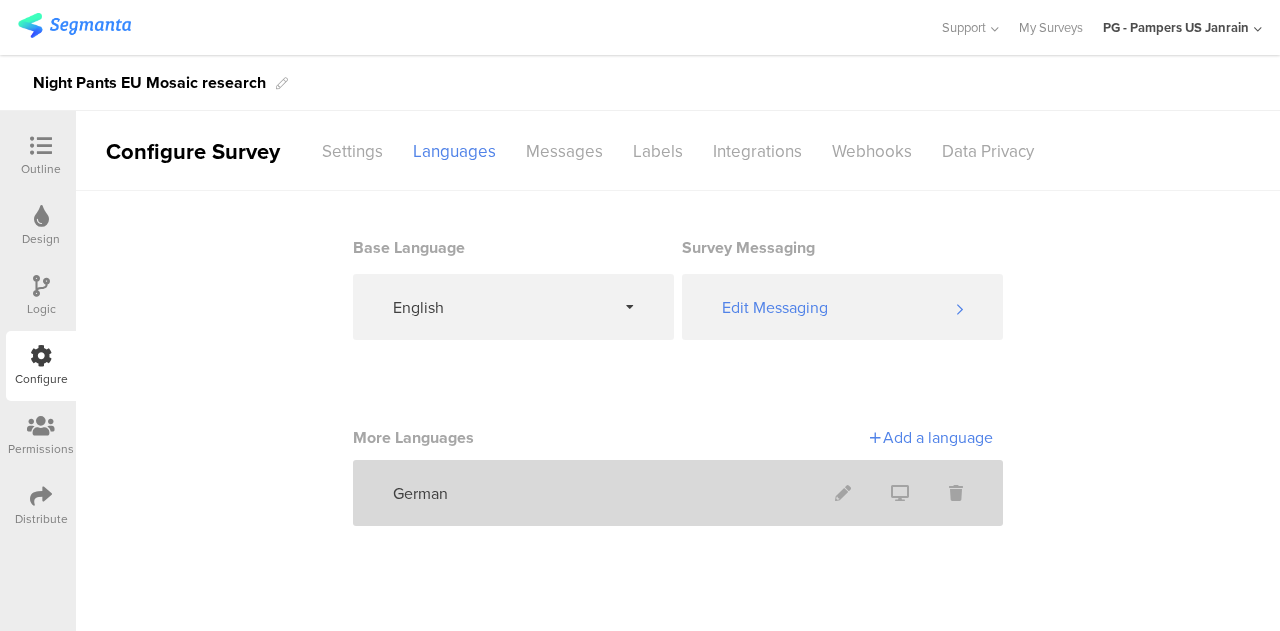 click on "German" at bounding box center (678, 493) 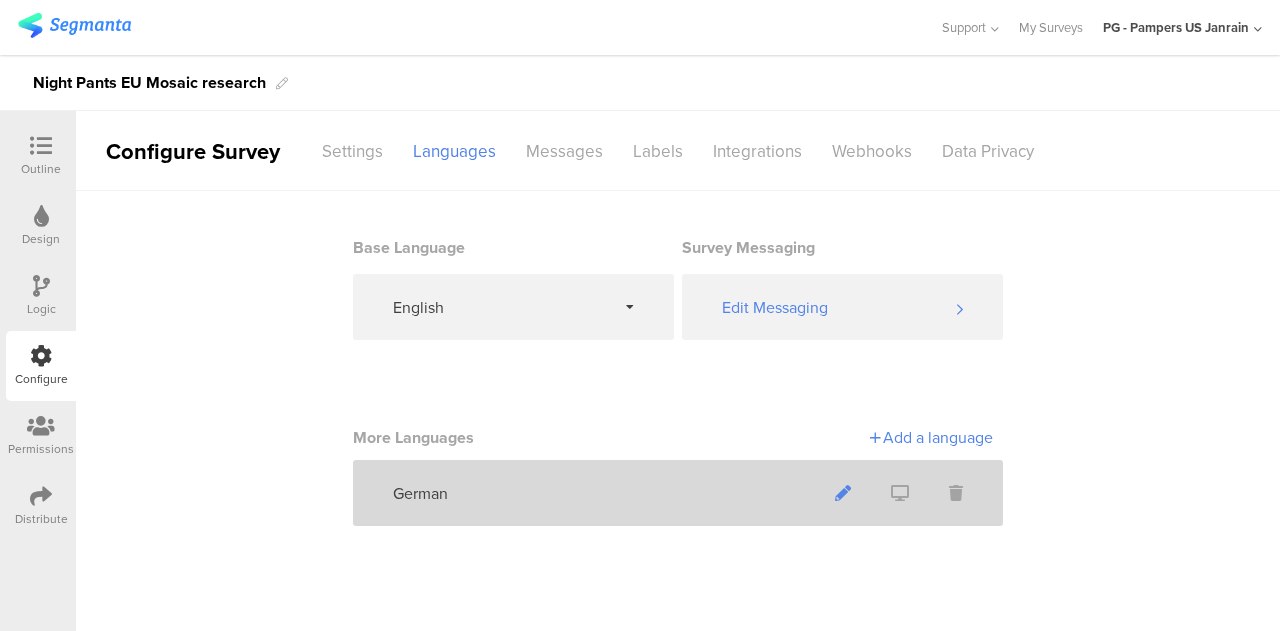 click at bounding box center [843, 493] 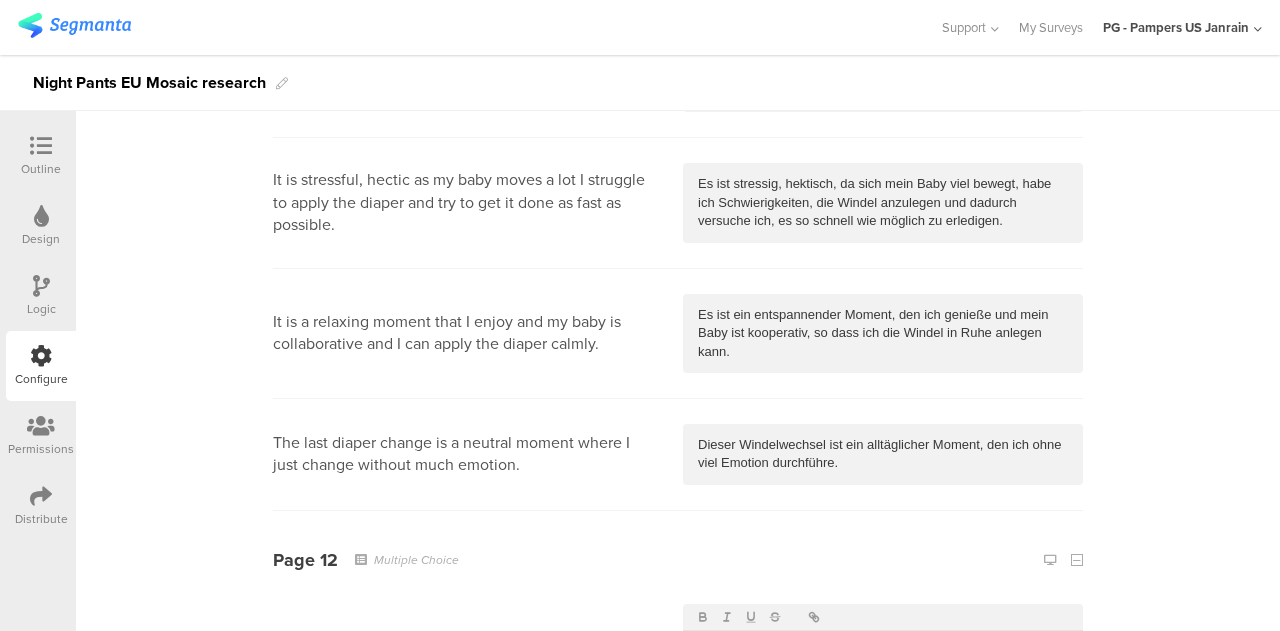 scroll, scrollTop: 5823, scrollLeft: 0, axis: vertical 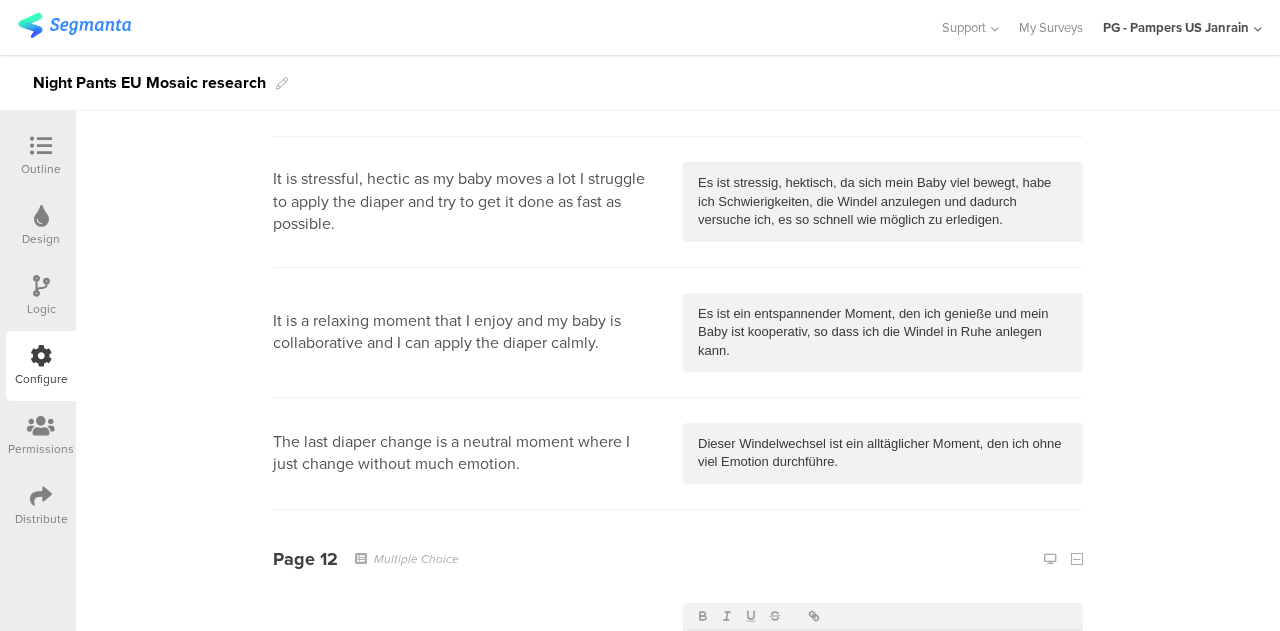 click on "Languages
English
German
Outline
Messaging
Messaging
Submit
Senden
Continue
weiter
Type your answer here
Ihre Antwort
This field is required
Dieses Feld ist Pflichtfeld
Invalid email address
Ungültige E-Mail-Adresse
Please enter a number
Bitte gebe eine Nummer ein
Please enter a valid URL
Bitte geben Sie eine gültige URL ein
You have already started this survey. Would you like to continue where you left off?
Sie haben bereits mit dieser Umfrage begonnen. Möchten Sie dort weitermachen, wo Sie aufgehört haben?
Yes
ja
Cancel
Stornieren" at bounding box center (678, 3004) 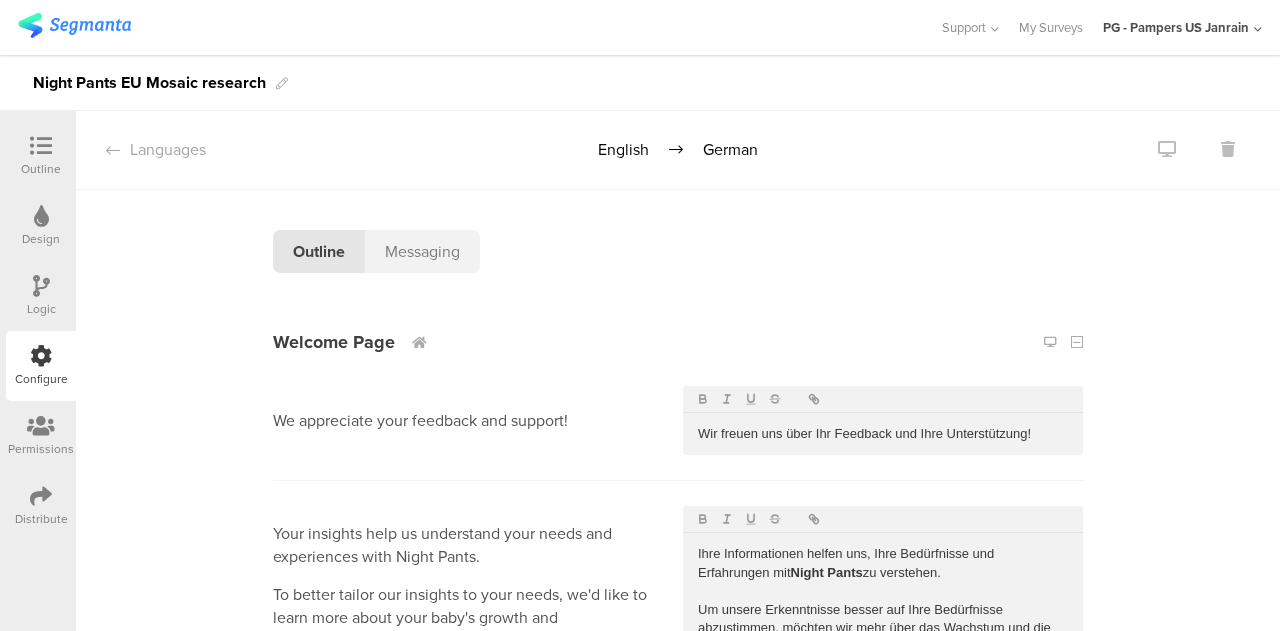 scroll, scrollTop: 0, scrollLeft: 0, axis: both 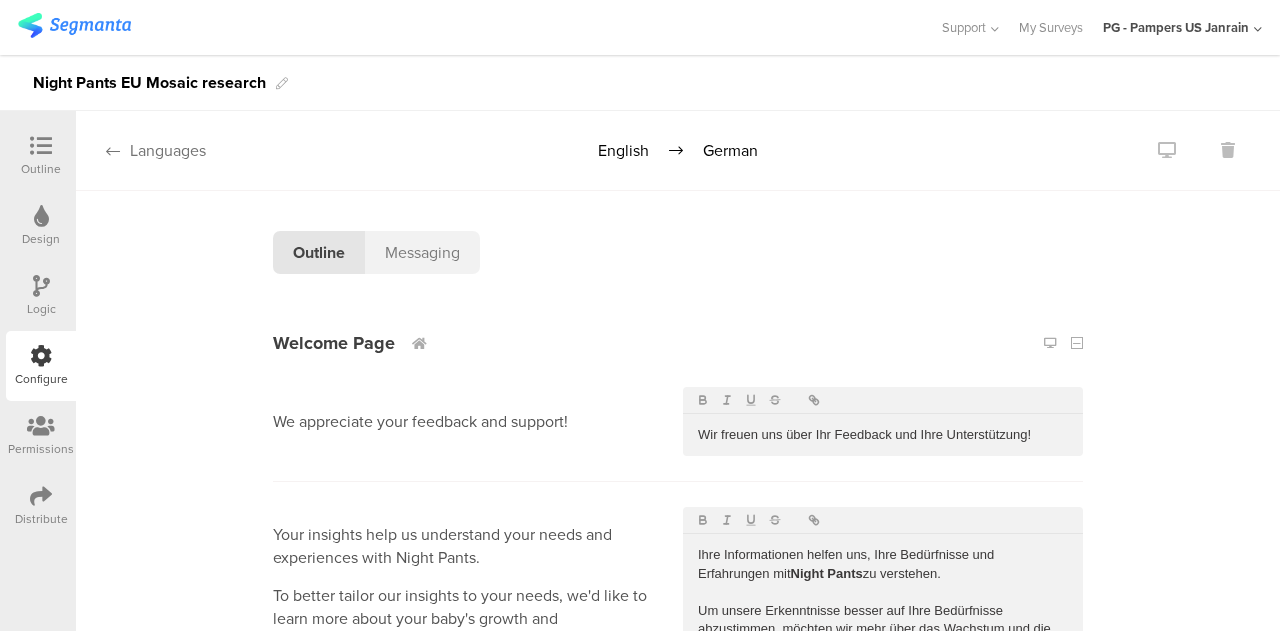 click on "Languages" at bounding box center [141, 150] 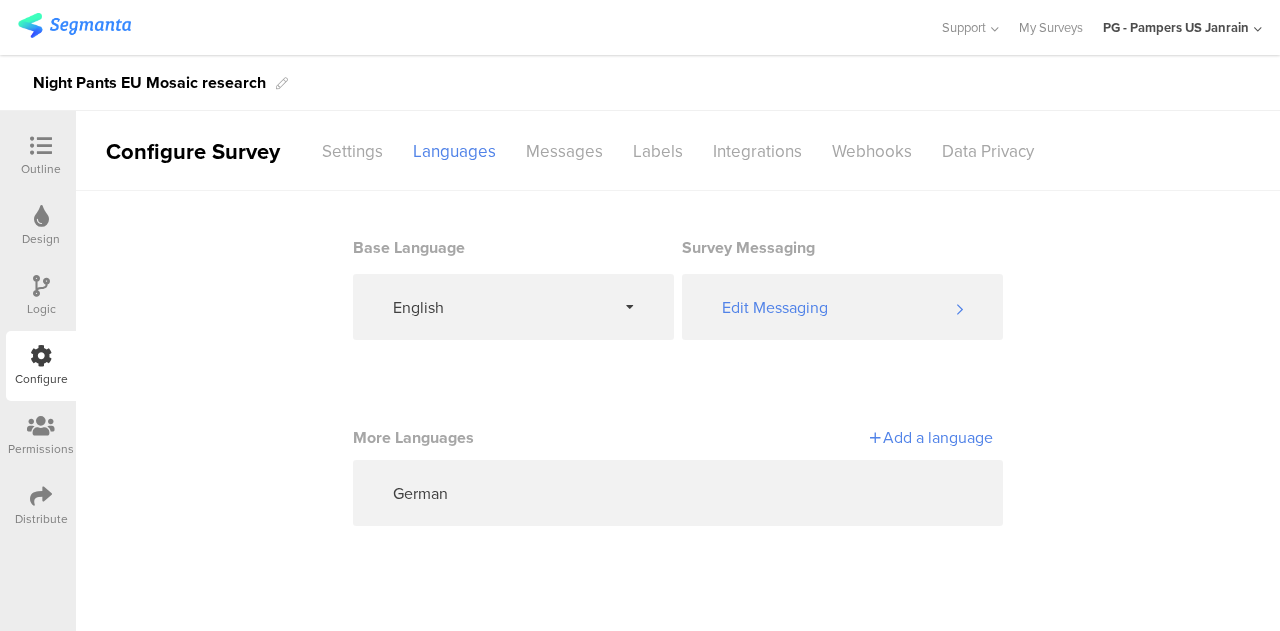 click on "Add a language" at bounding box center (835, 437) 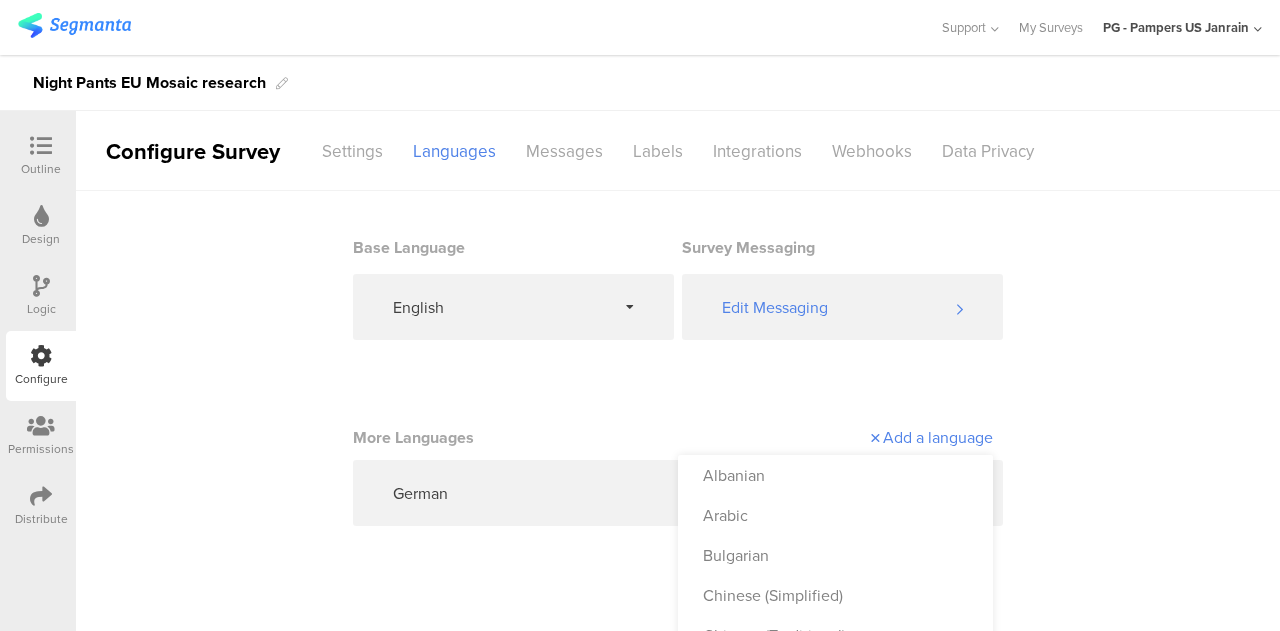 scroll, scrollTop: 74, scrollLeft: 0, axis: vertical 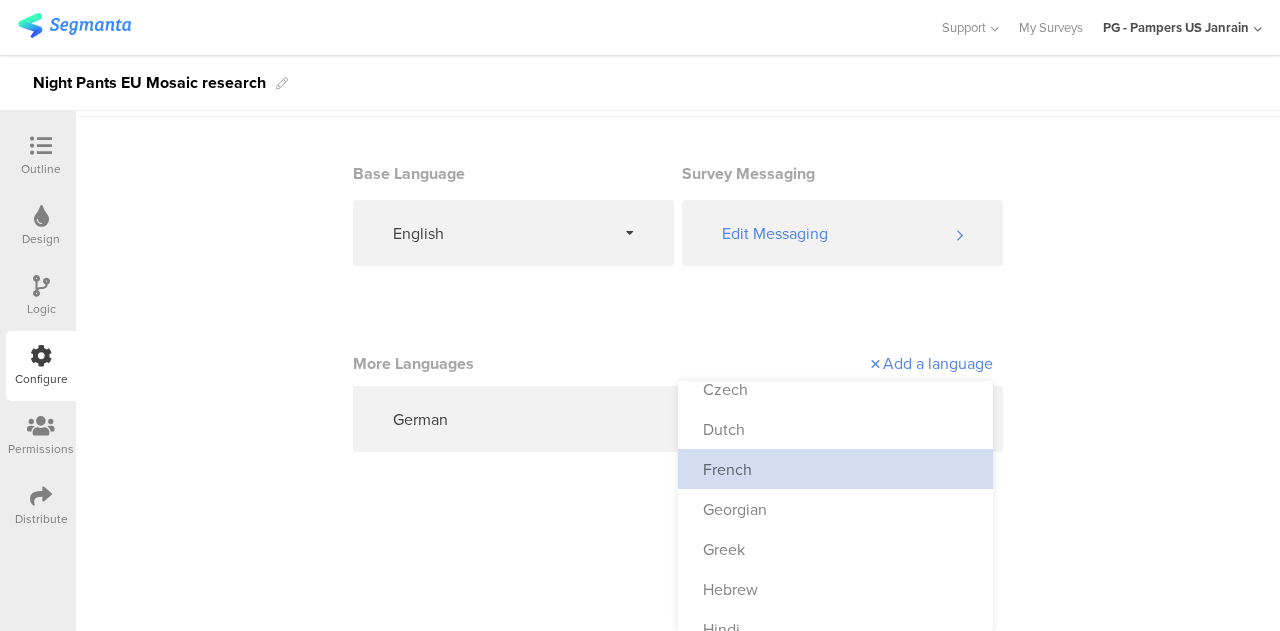 click on "French" at bounding box center [835, 469] 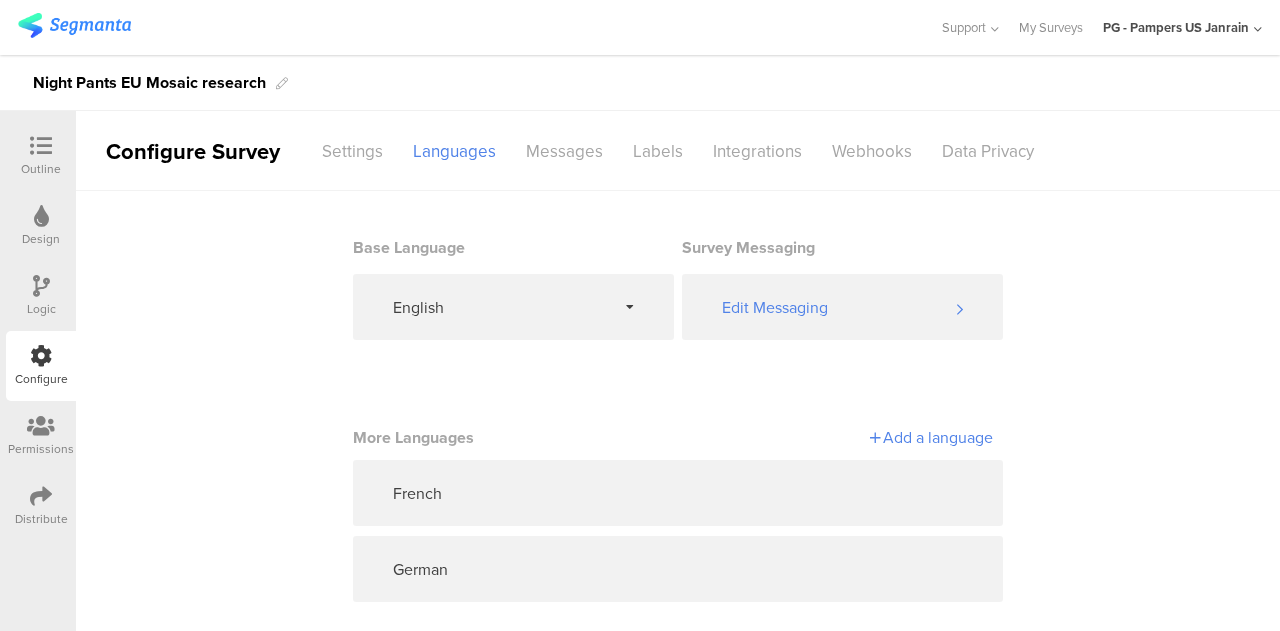 scroll, scrollTop: 21, scrollLeft: 0, axis: vertical 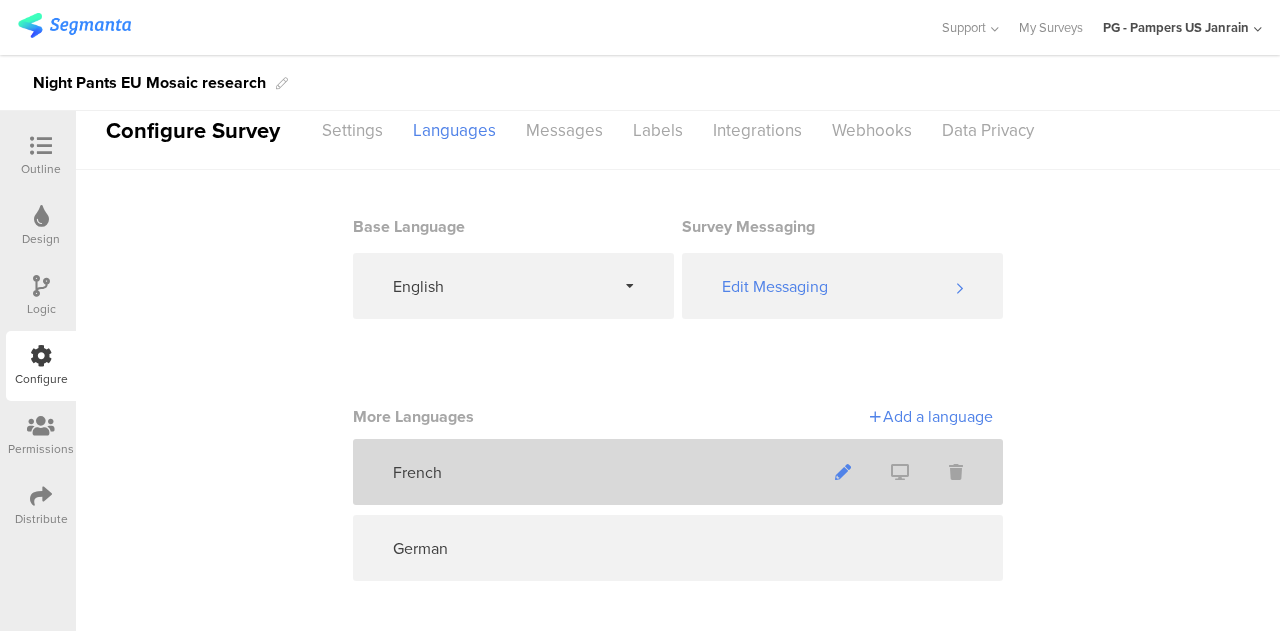click at bounding box center (843, 472) 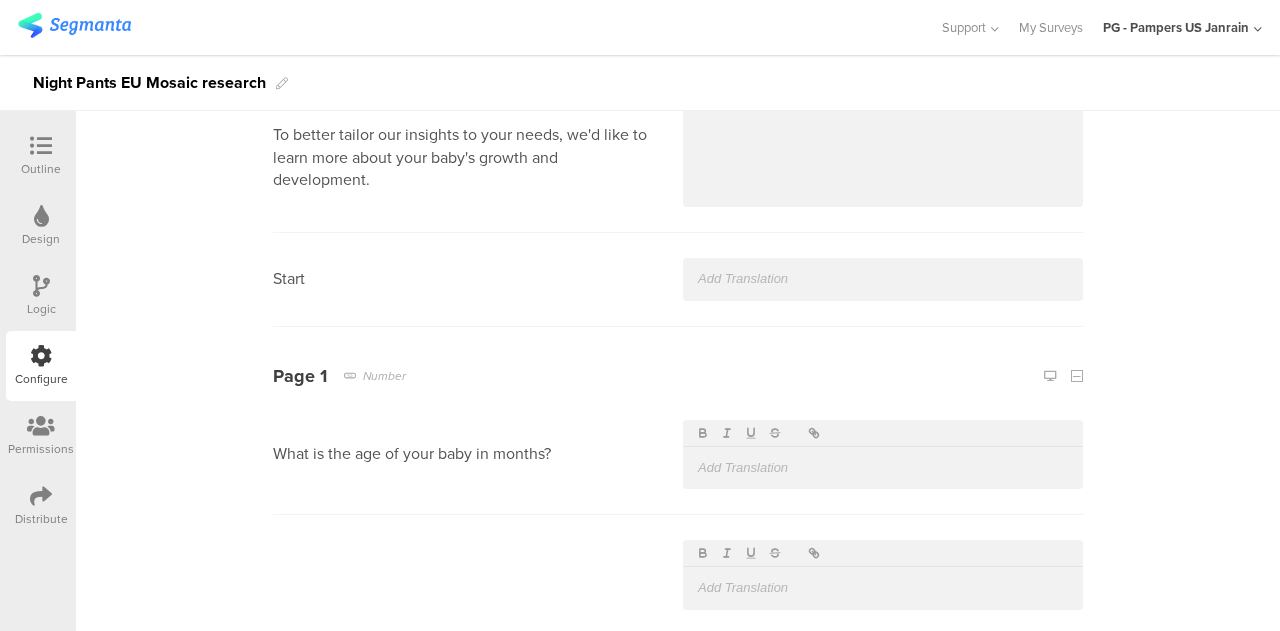 scroll, scrollTop: 463, scrollLeft: 0, axis: vertical 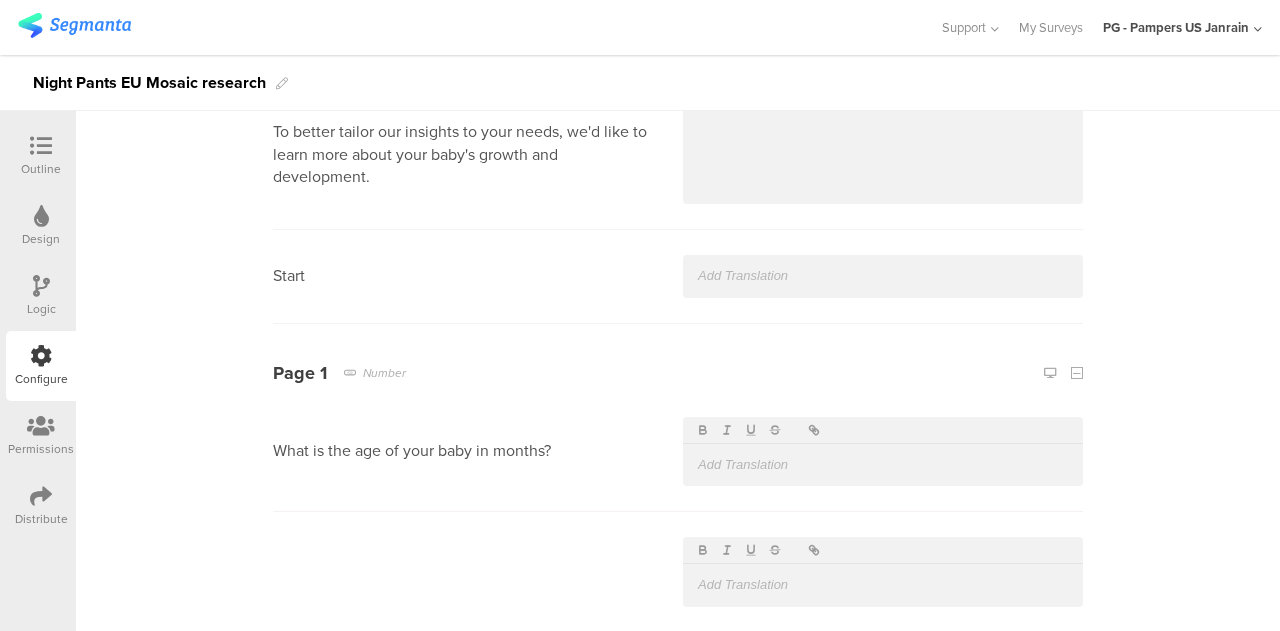 click on "Page 1
Number               What is the age of your baby in months?" at bounding box center [678, 478] 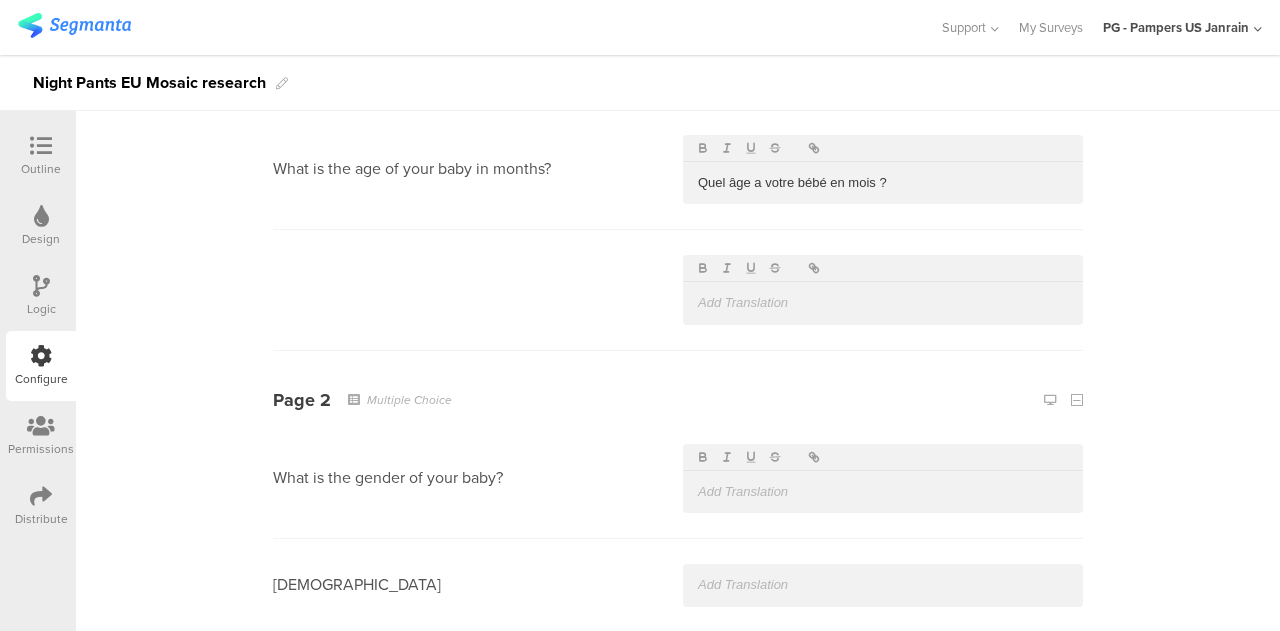 scroll, scrollTop: 747, scrollLeft: 0, axis: vertical 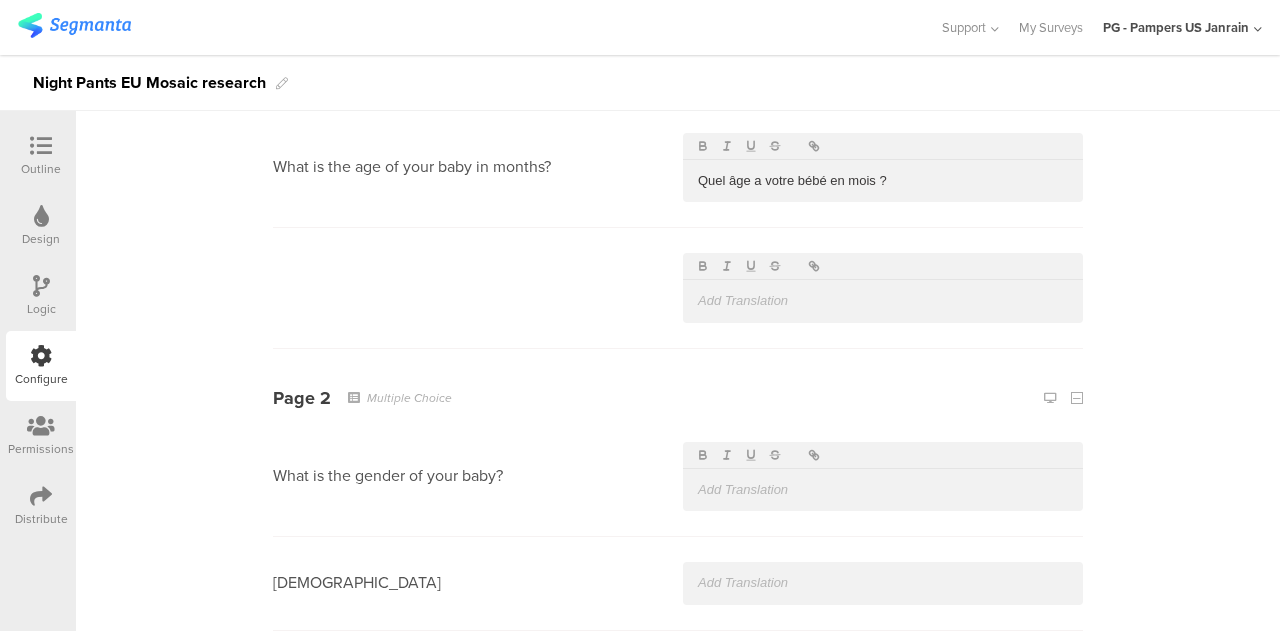 click on "Quel âge a votre bébé en mois ?" at bounding box center [883, 181] 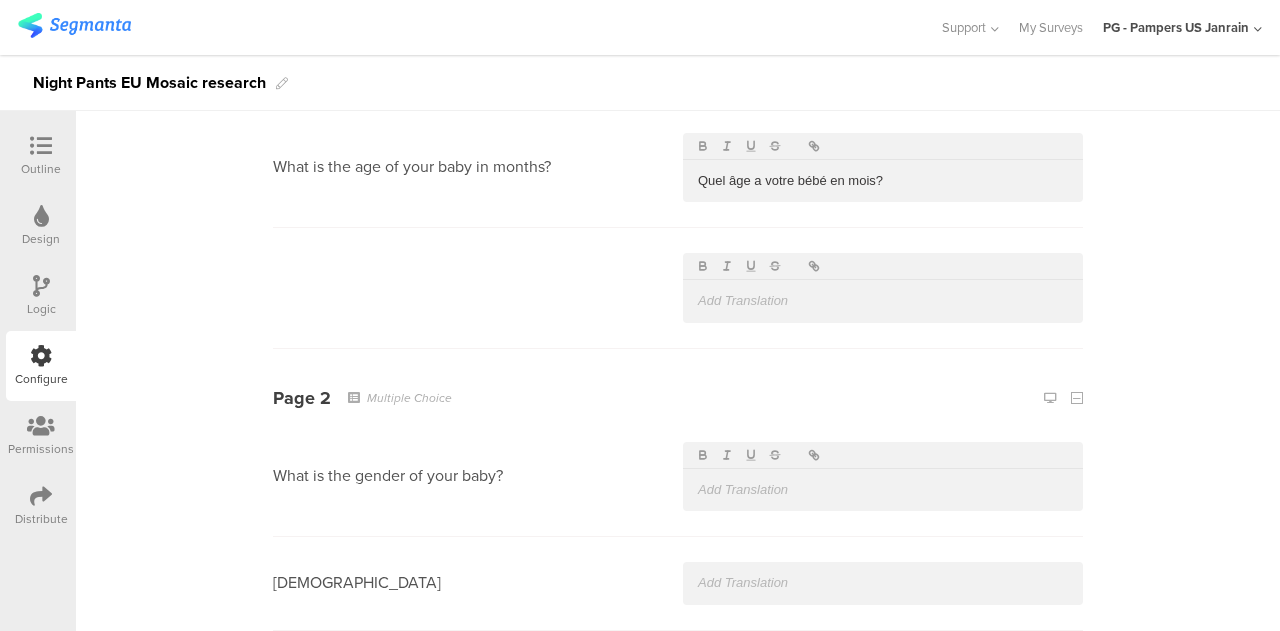 click at bounding box center [883, 490] 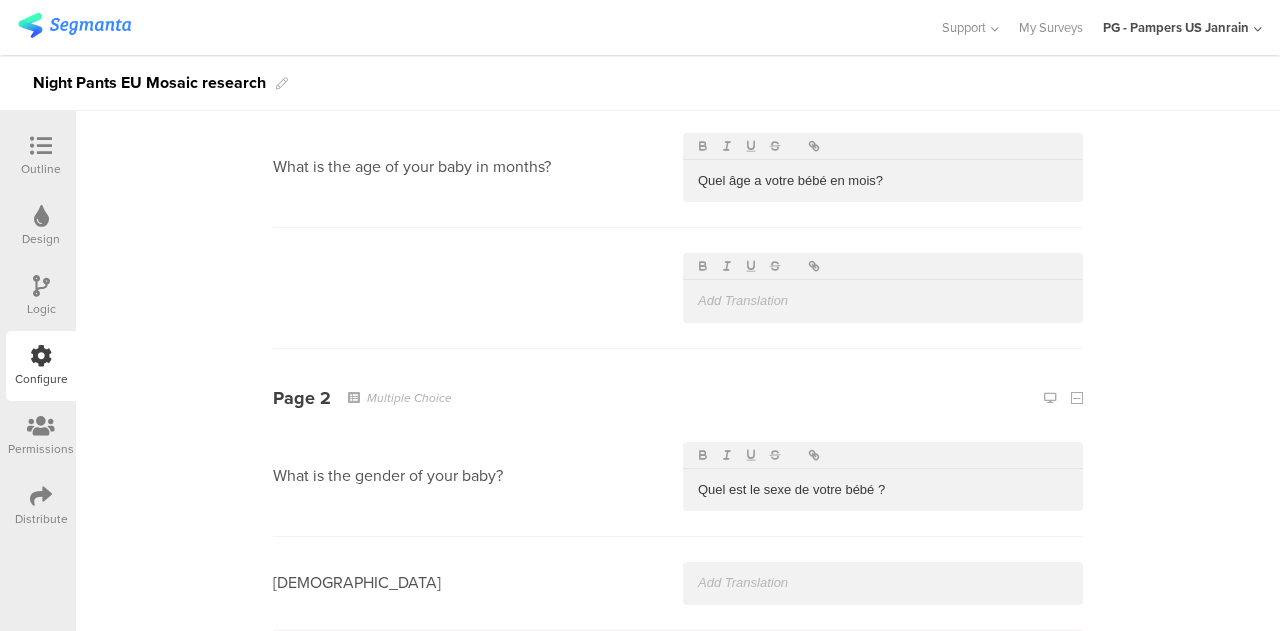 click on "Quel est le sexe de votre bébé ?" at bounding box center (883, 490) 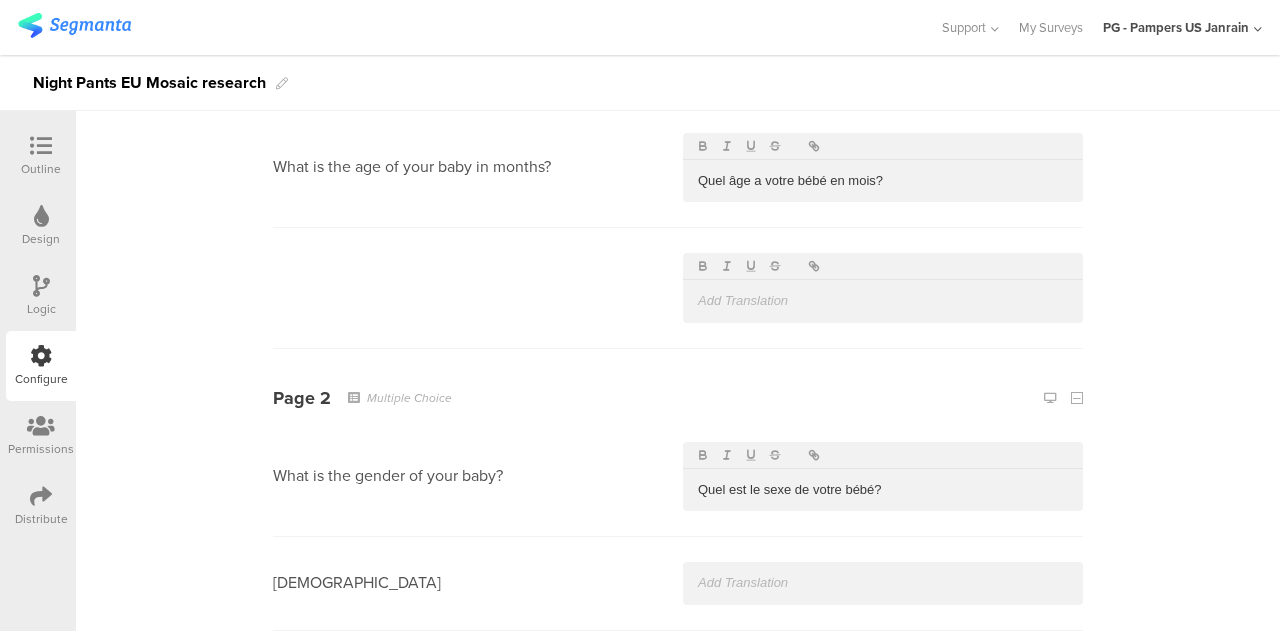 click at bounding box center (883, 583) 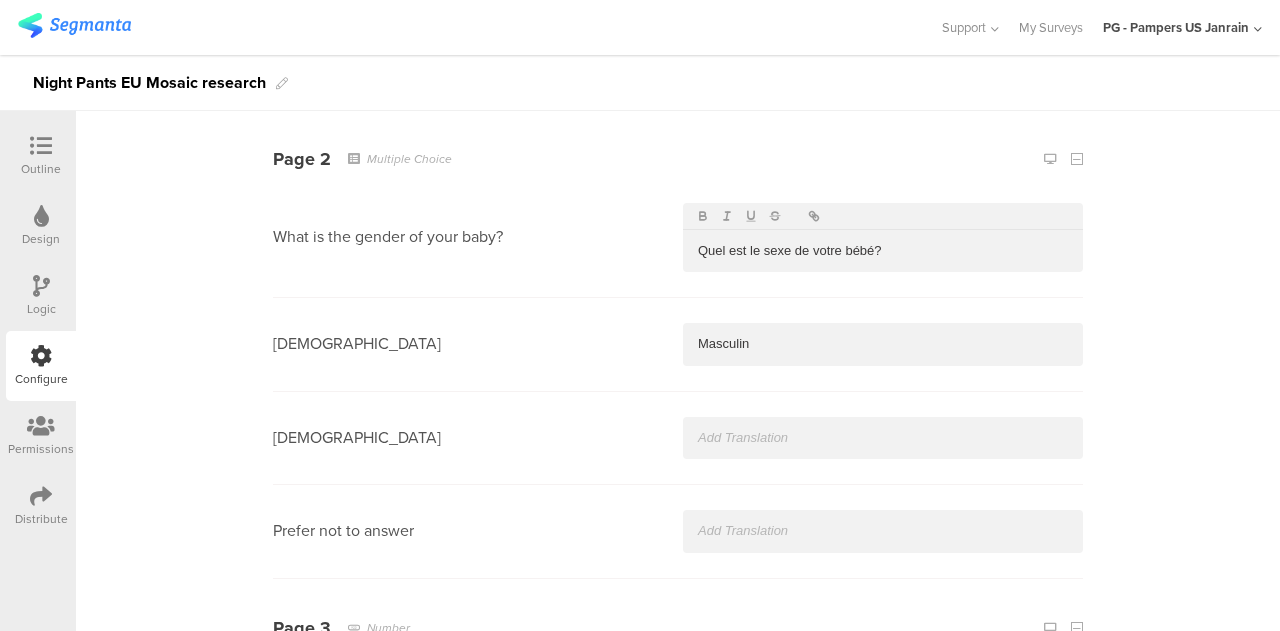scroll, scrollTop: 988, scrollLeft: 0, axis: vertical 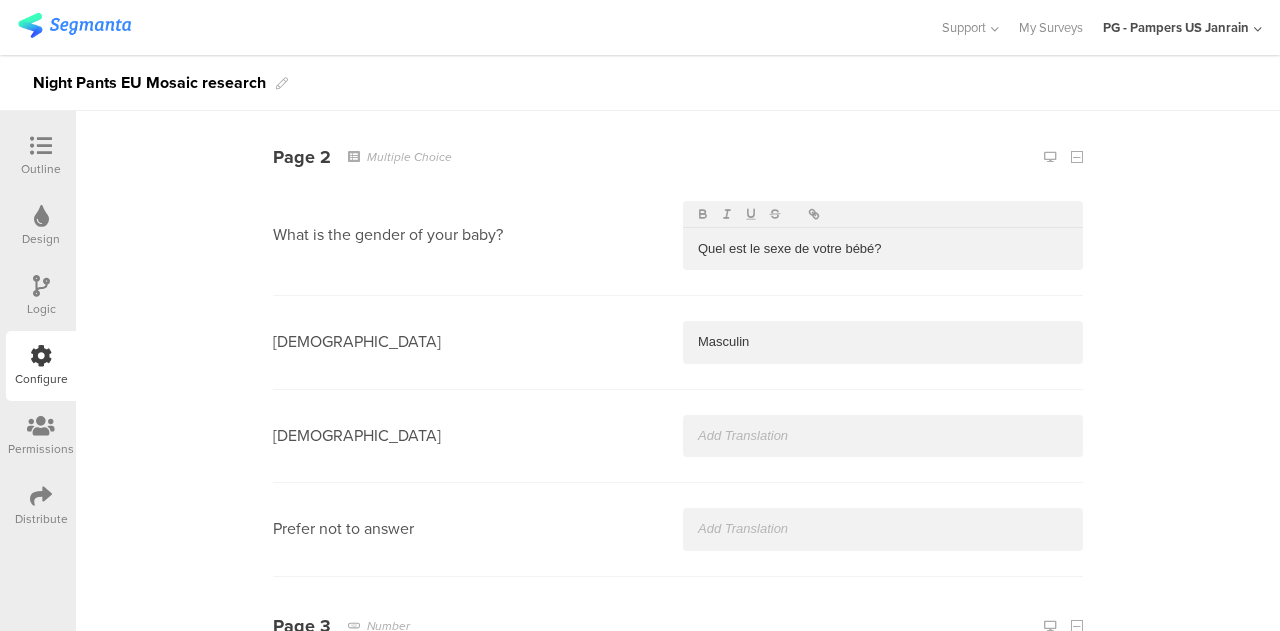 click at bounding box center (883, 436) 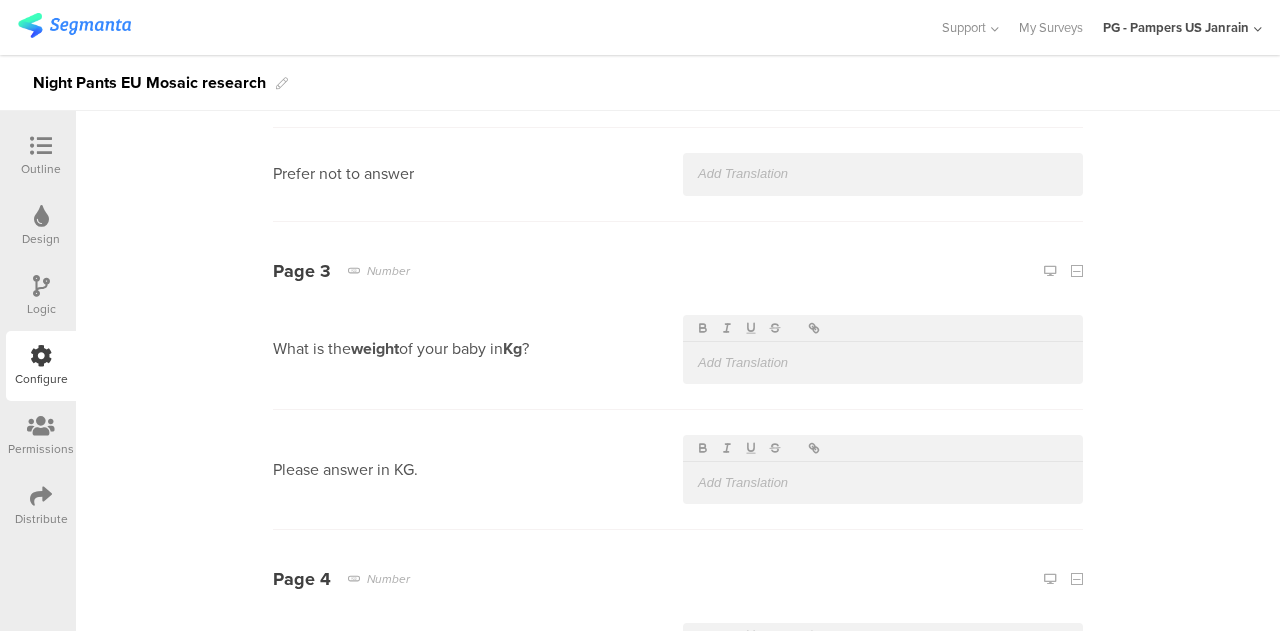 scroll, scrollTop: 1352, scrollLeft: 0, axis: vertical 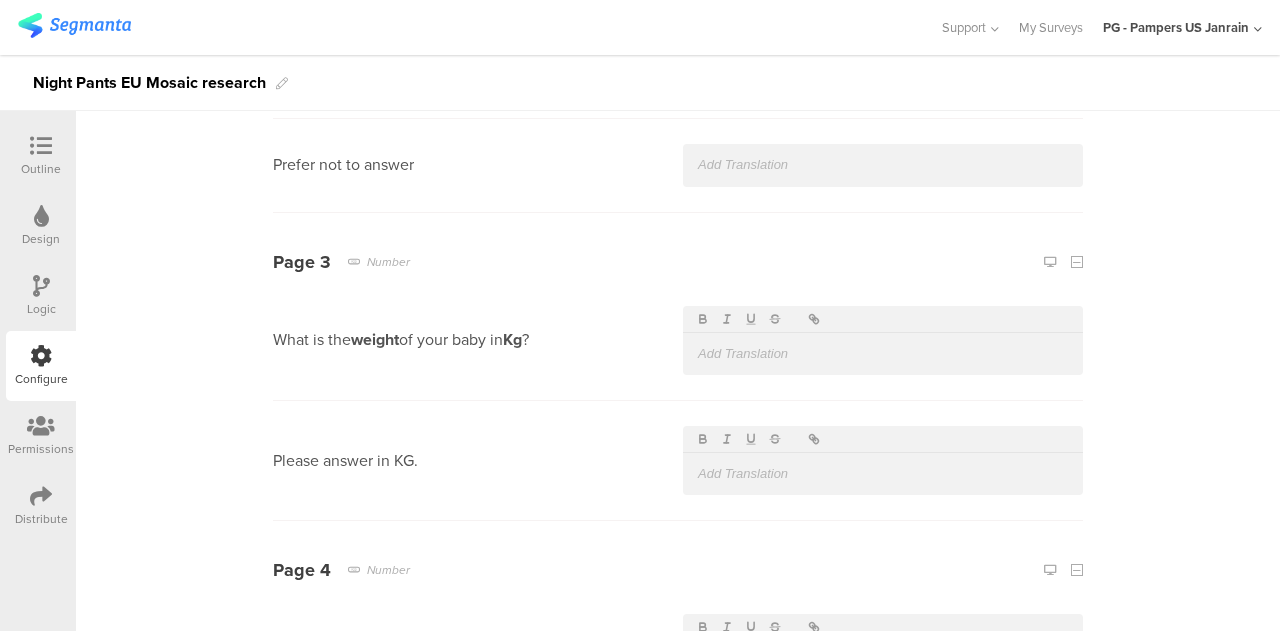 click at bounding box center (883, 165) 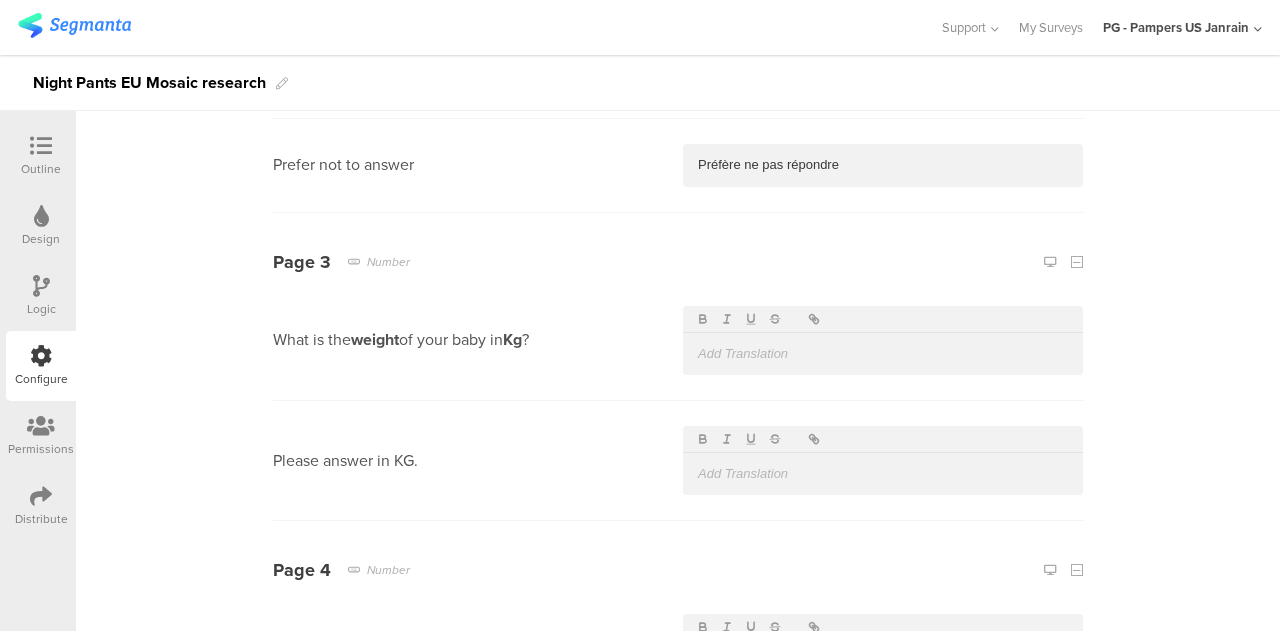 click at bounding box center [883, 354] 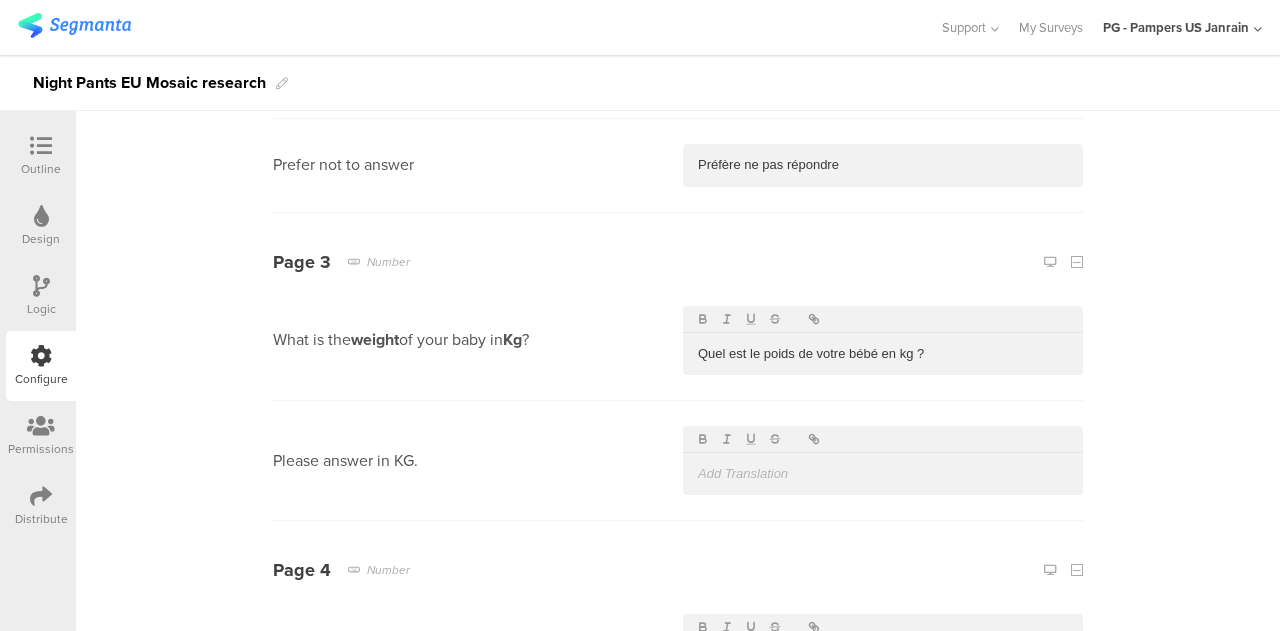 click on "Quel est le poids de votre bébé en kg ?" at bounding box center (883, 354) 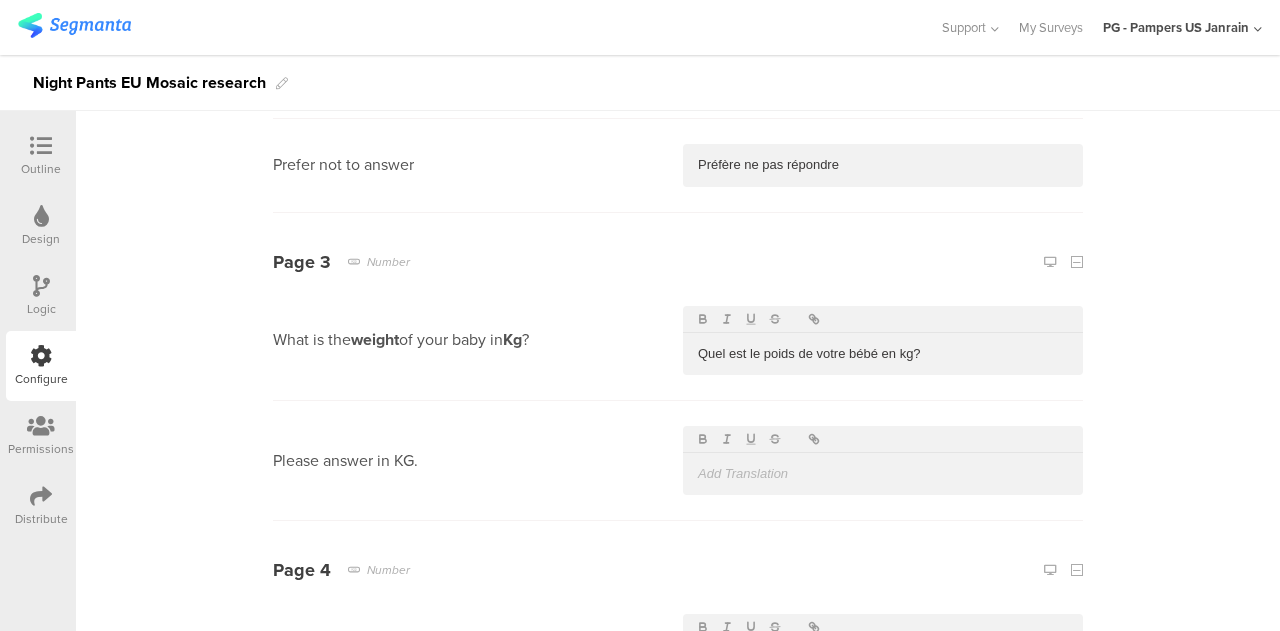 type 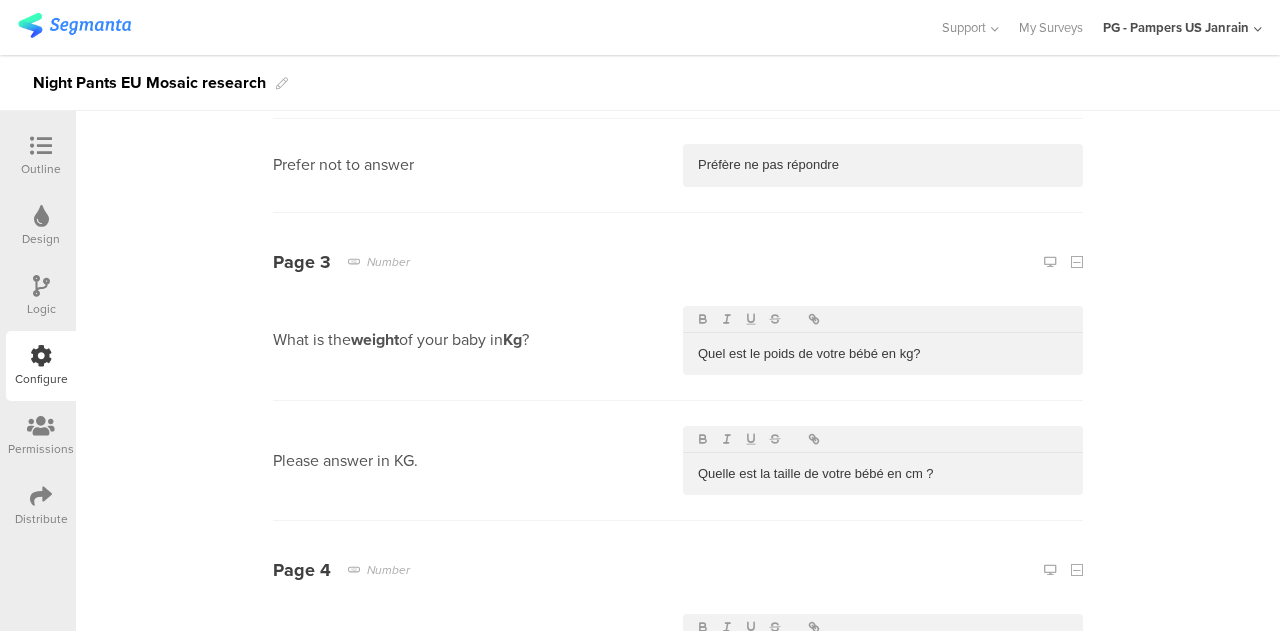 click on "Quelle est la taille de votre bébé en cm ?" at bounding box center (883, 474) 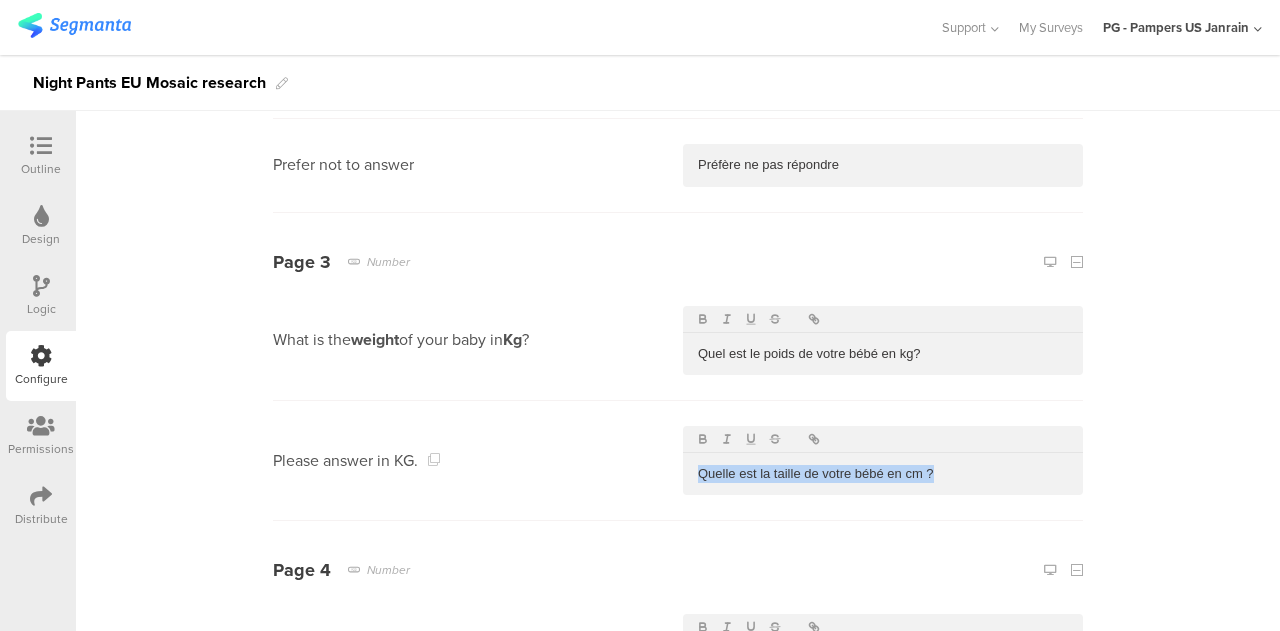 drag, startPoint x: 930, startPoint y: 471, endPoint x: 558, endPoint y: 490, distance: 372.4849 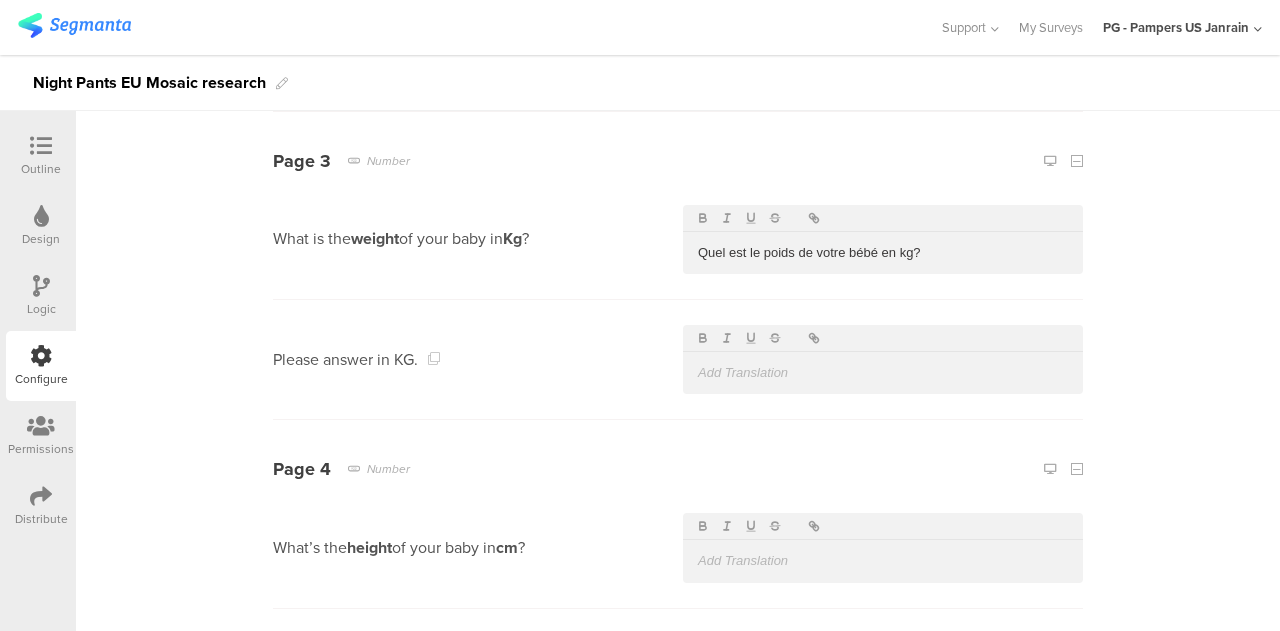 scroll, scrollTop: 1461, scrollLeft: 0, axis: vertical 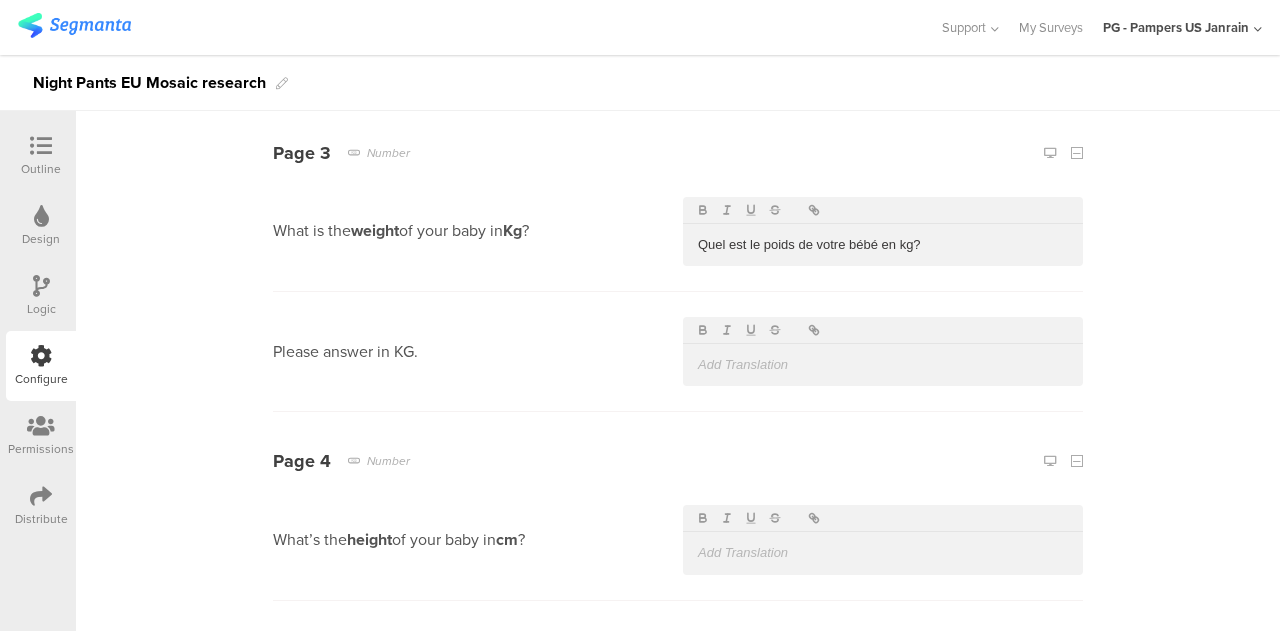 click at bounding box center [883, 553] 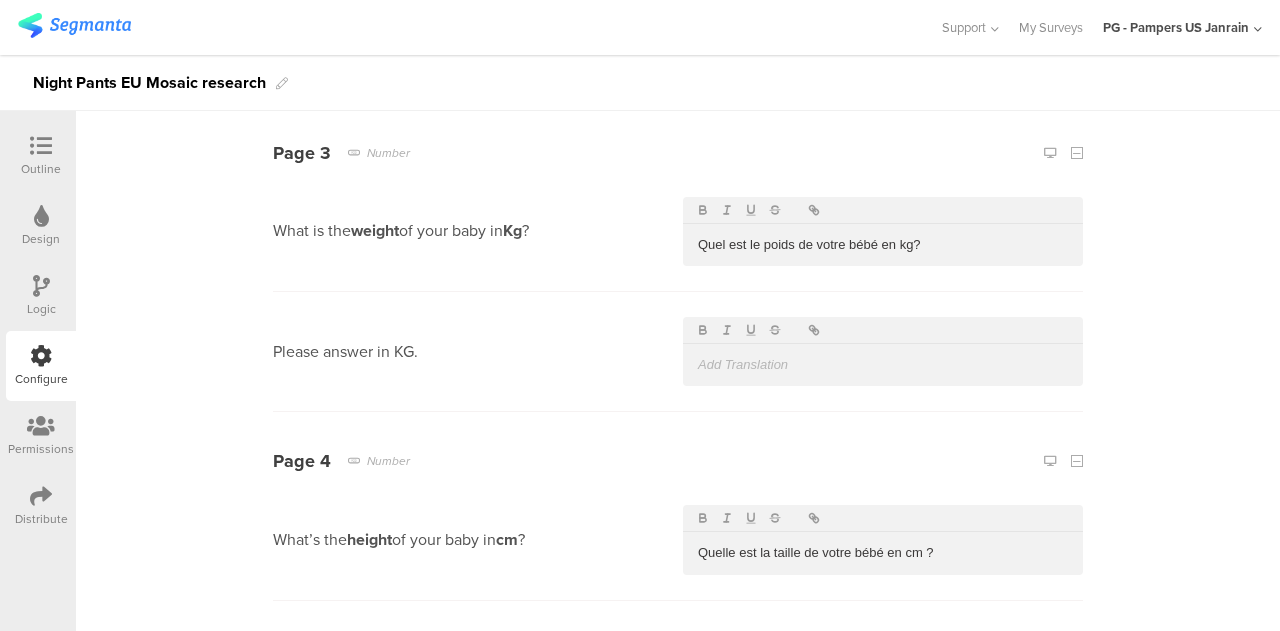 click on "Quelle est la taille de votre bébé en cm ?" at bounding box center [883, 553] 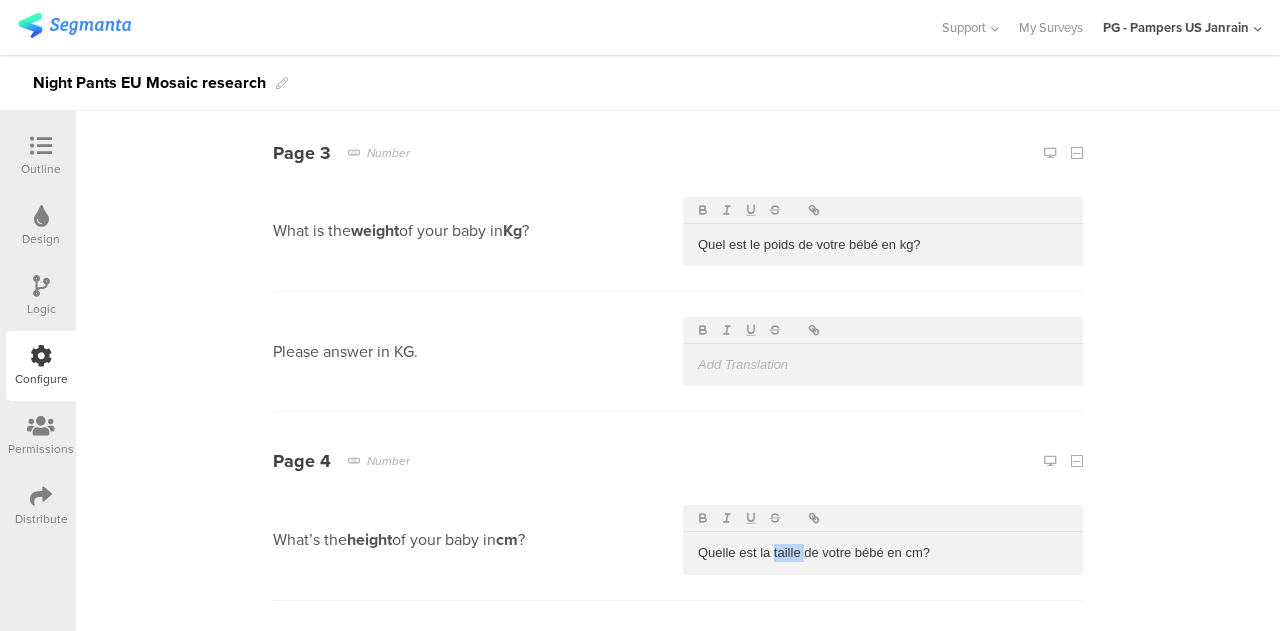 drag, startPoint x: 796, startPoint y: 546, endPoint x: 766, endPoint y: 553, distance: 30.805843 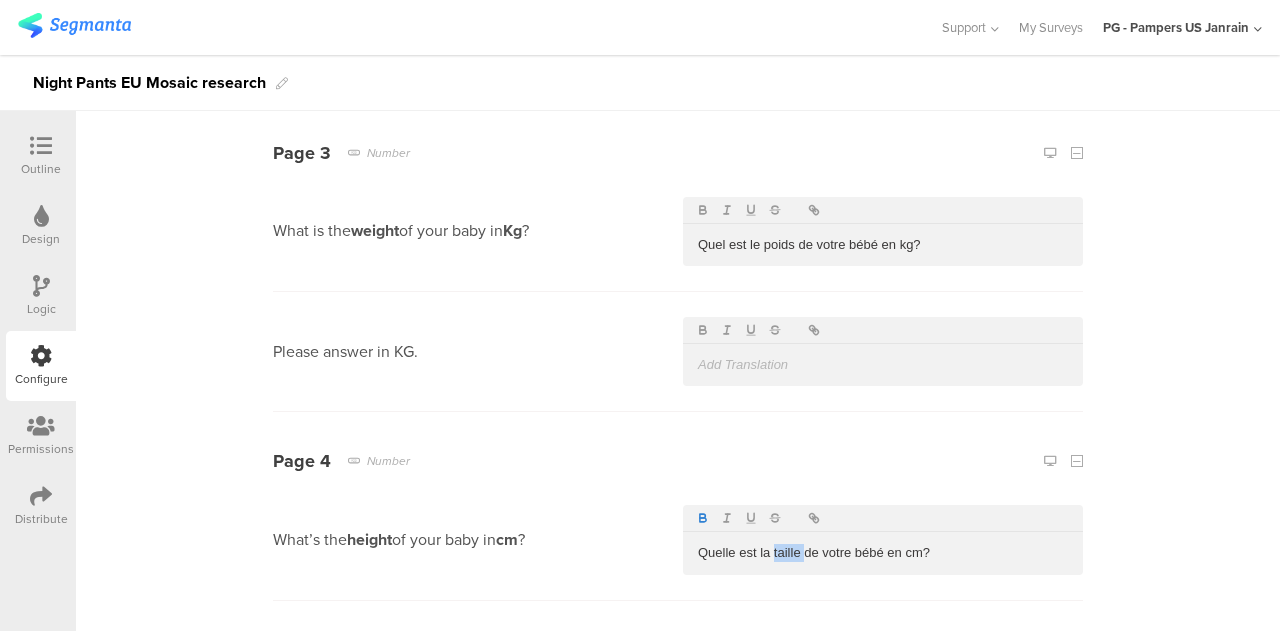 click 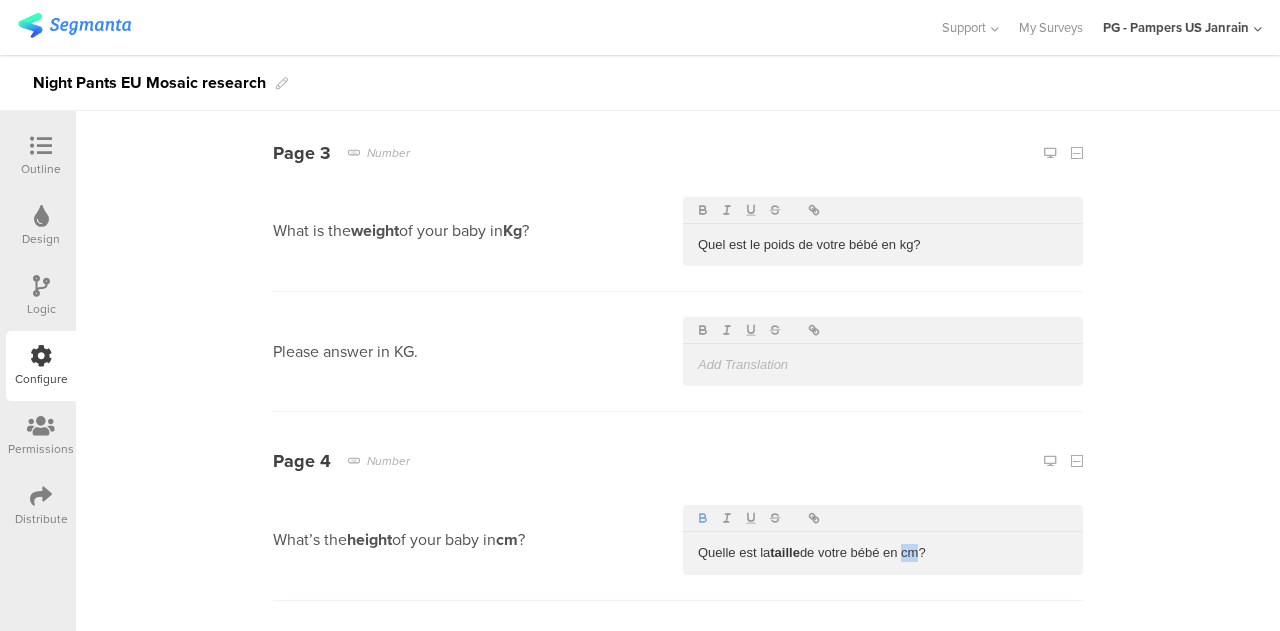 drag, startPoint x: 918, startPoint y: 548, endPoint x: 902, endPoint y: 551, distance: 16.27882 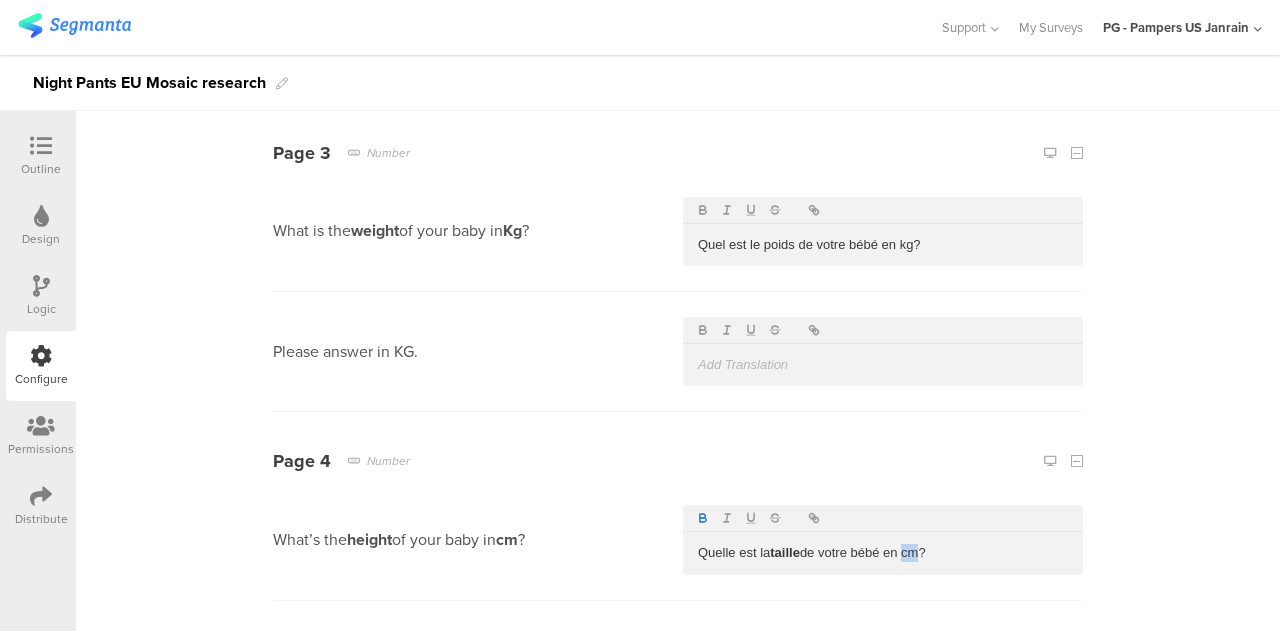 click 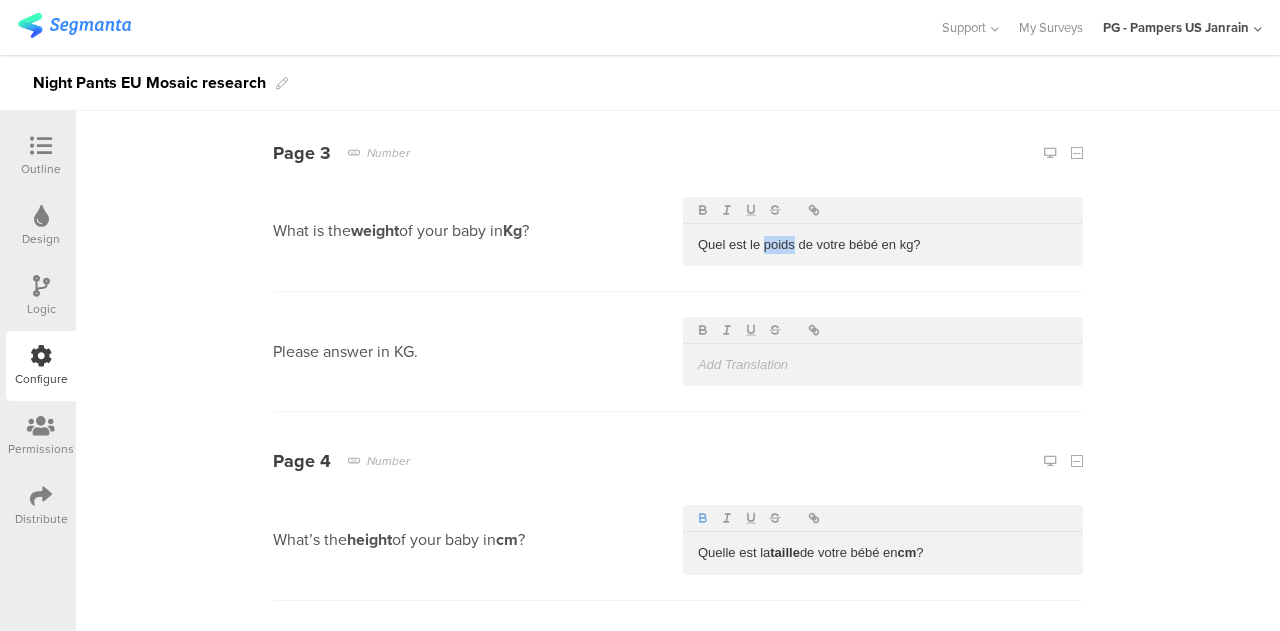 drag, startPoint x: 788, startPoint y: 245, endPoint x: 757, endPoint y: 243, distance: 31.06445 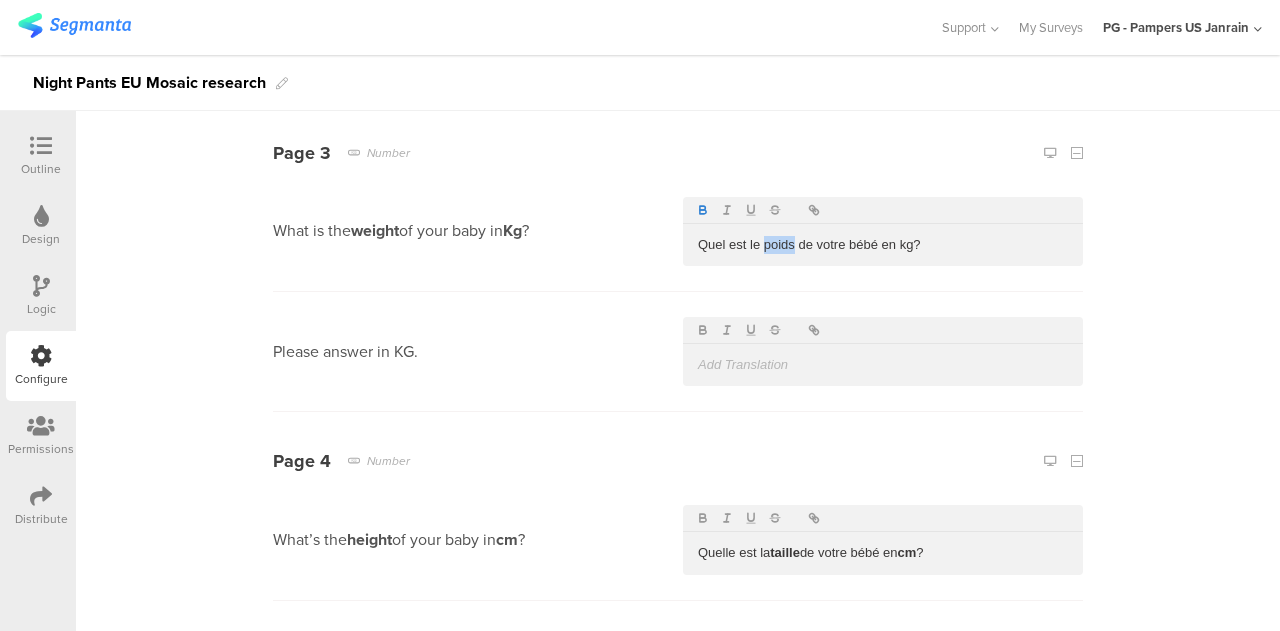 click 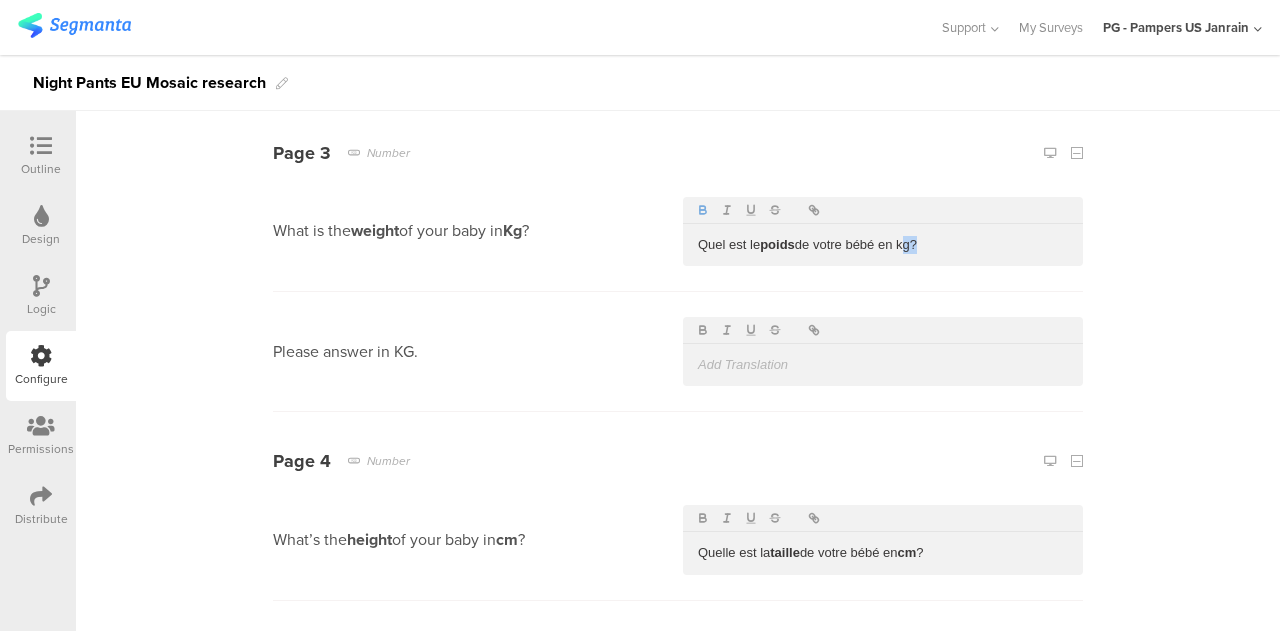 drag, startPoint x: 908, startPoint y: 241, endPoint x: 894, endPoint y: 241, distance: 14 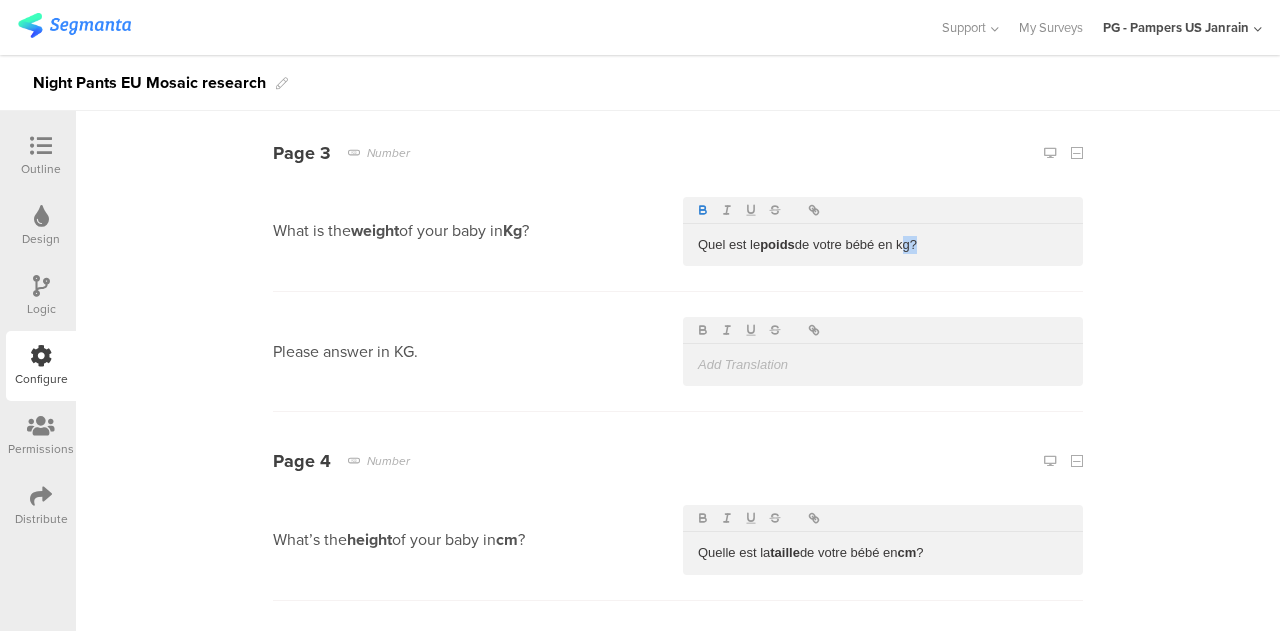 click 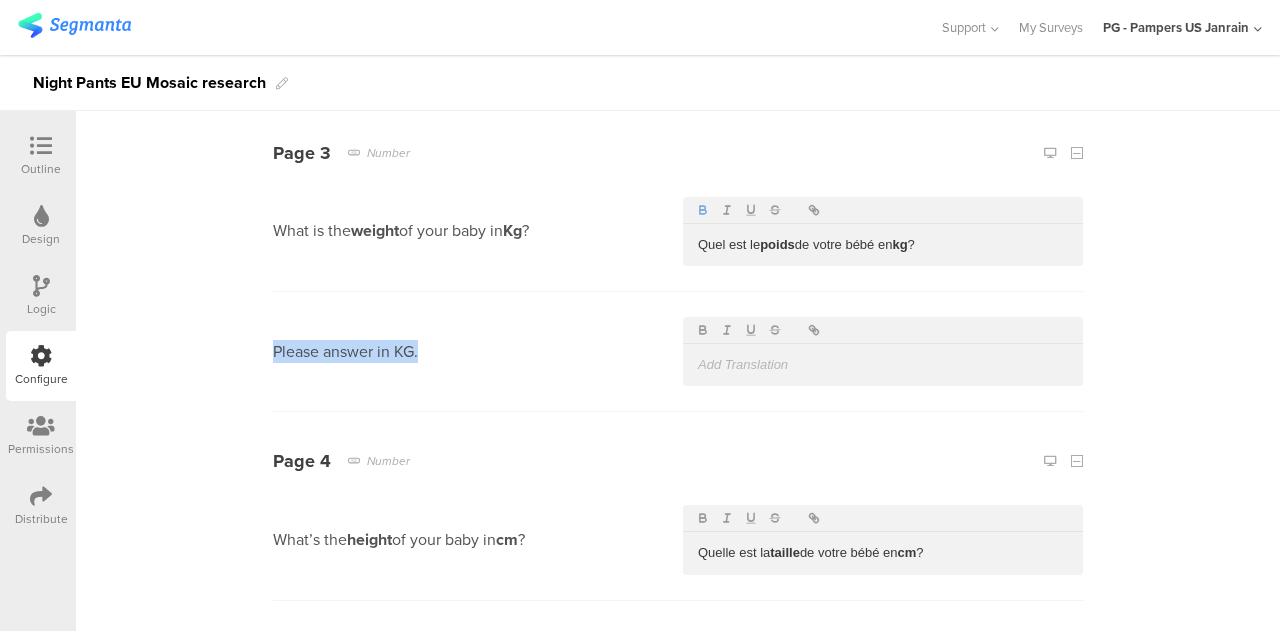 drag, startPoint x: 429, startPoint y: 357, endPoint x: 219, endPoint y: 360, distance: 210.02142 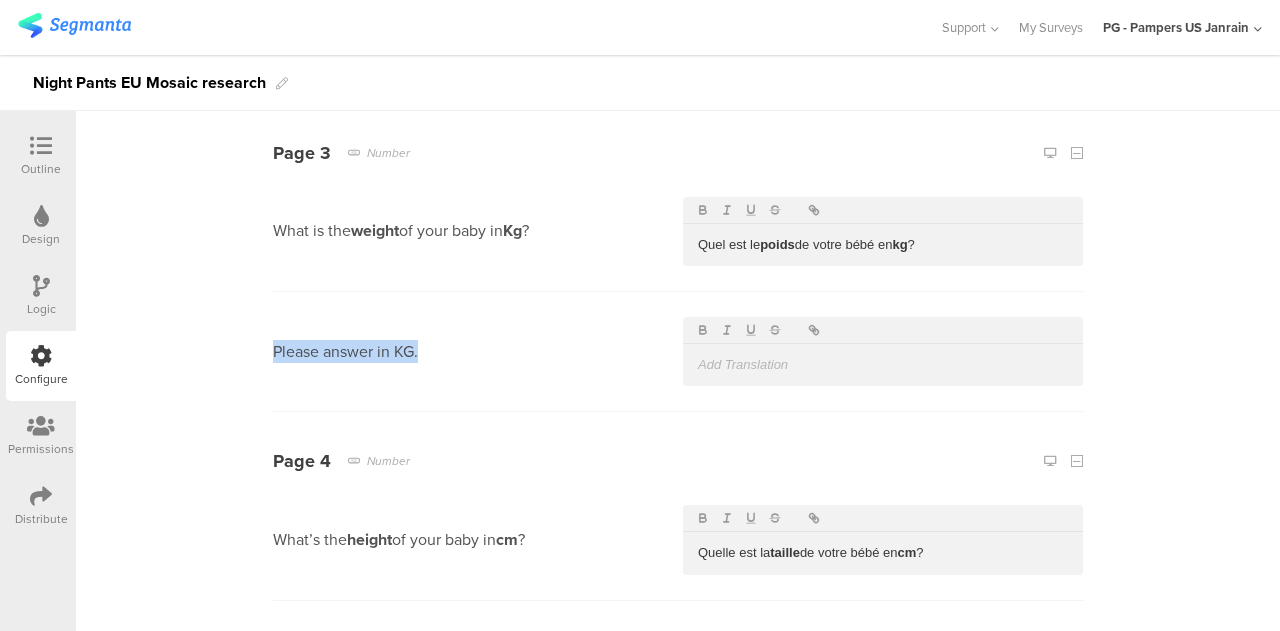copy on "Please answer in KG." 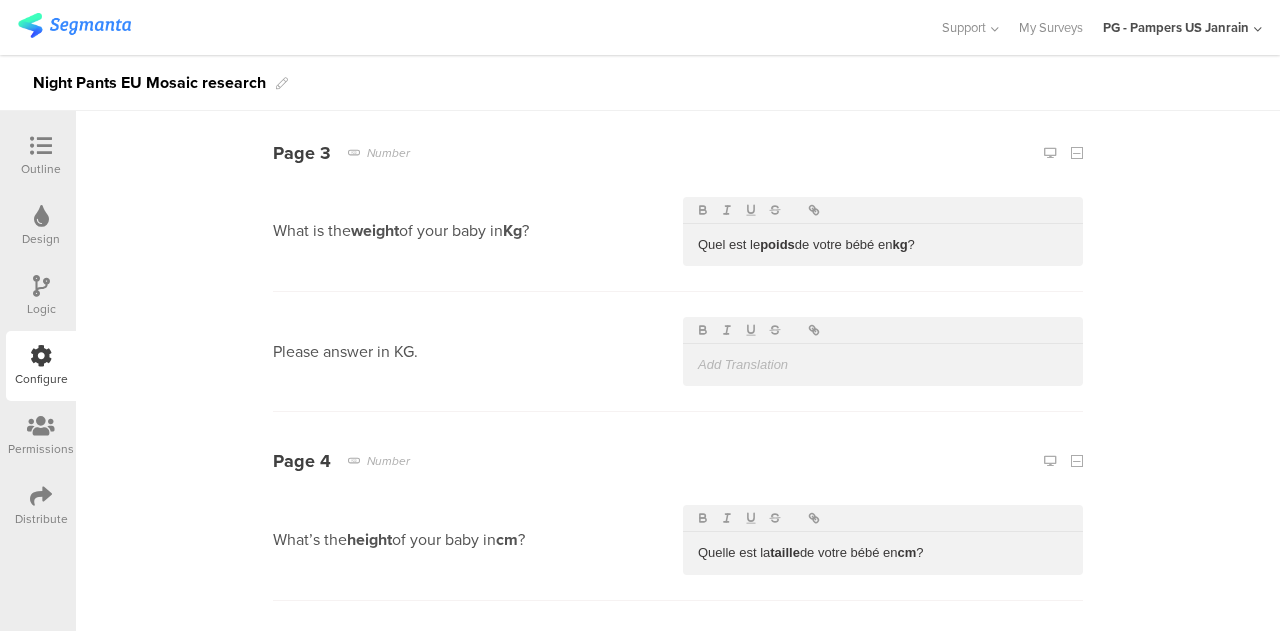 click at bounding box center (883, 365) 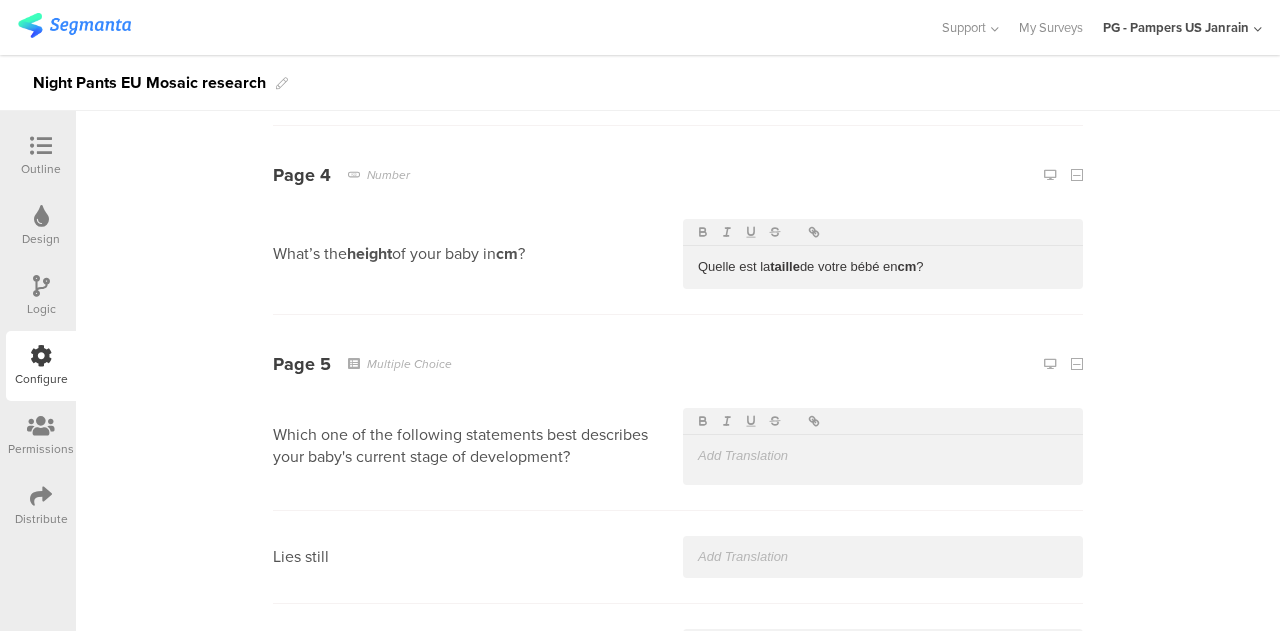 scroll, scrollTop: 1752, scrollLeft: 0, axis: vertical 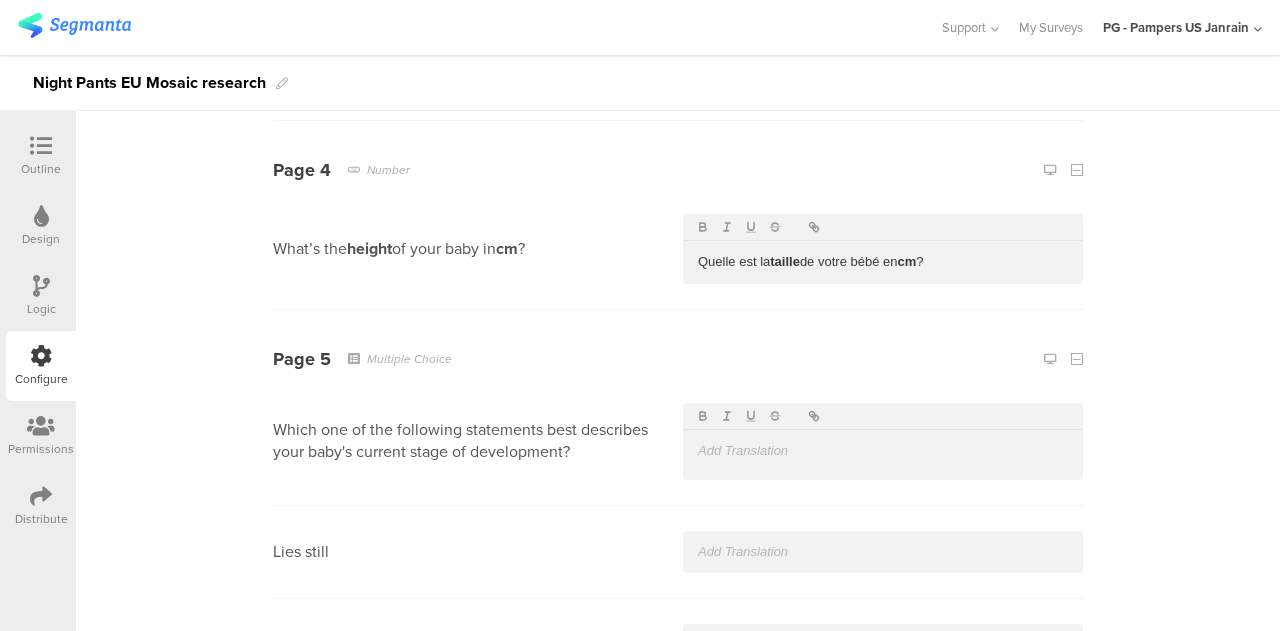 click at bounding box center (883, 451) 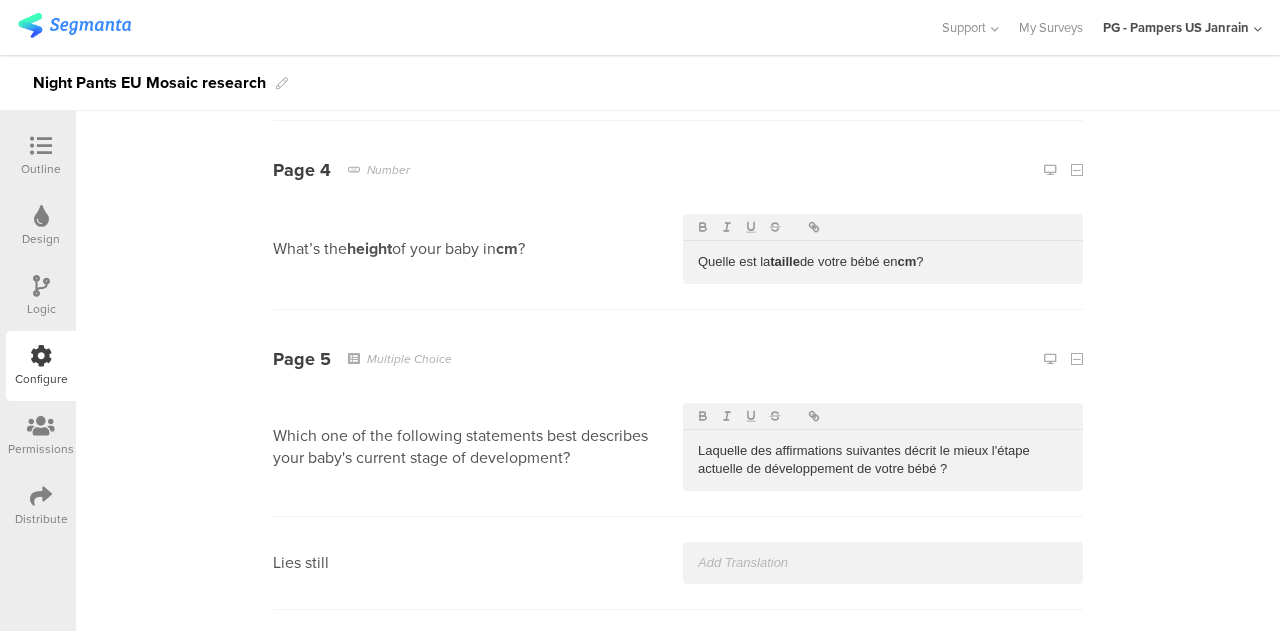 click on "Laquelle des affirmations suivantes décrit le mieux l'étape actuelle de développement de votre bébé ?" at bounding box center (883, 460) 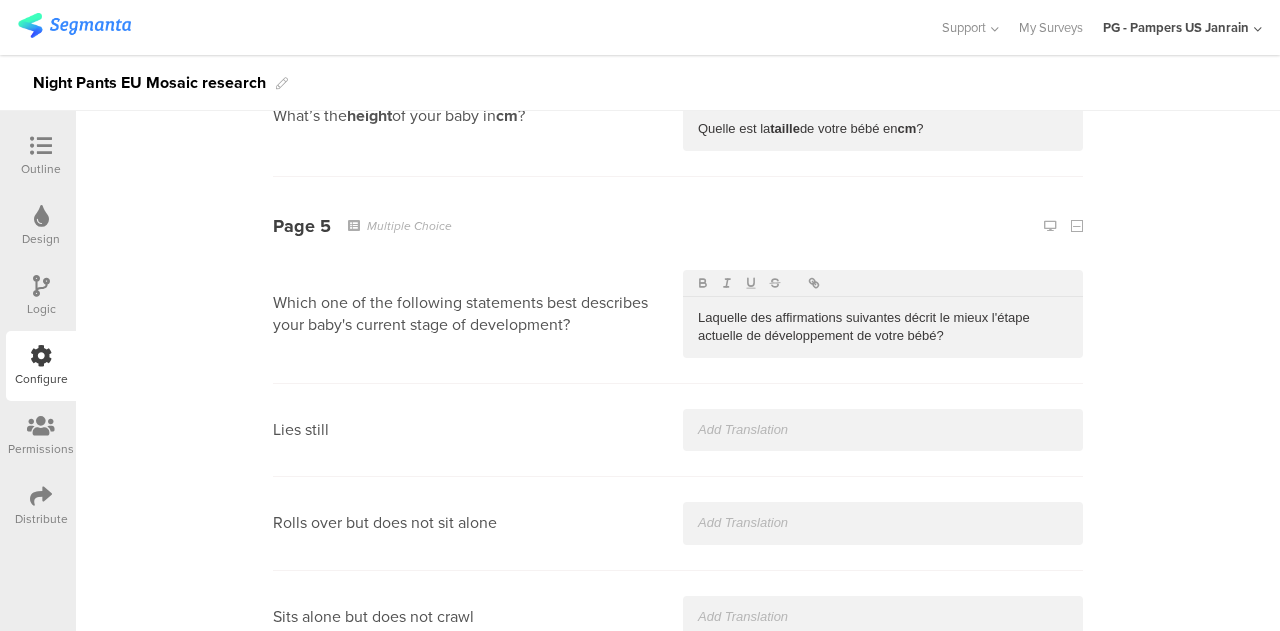 scroll, scrollTop: 1899, scrollLeft: 0, axis: vertical 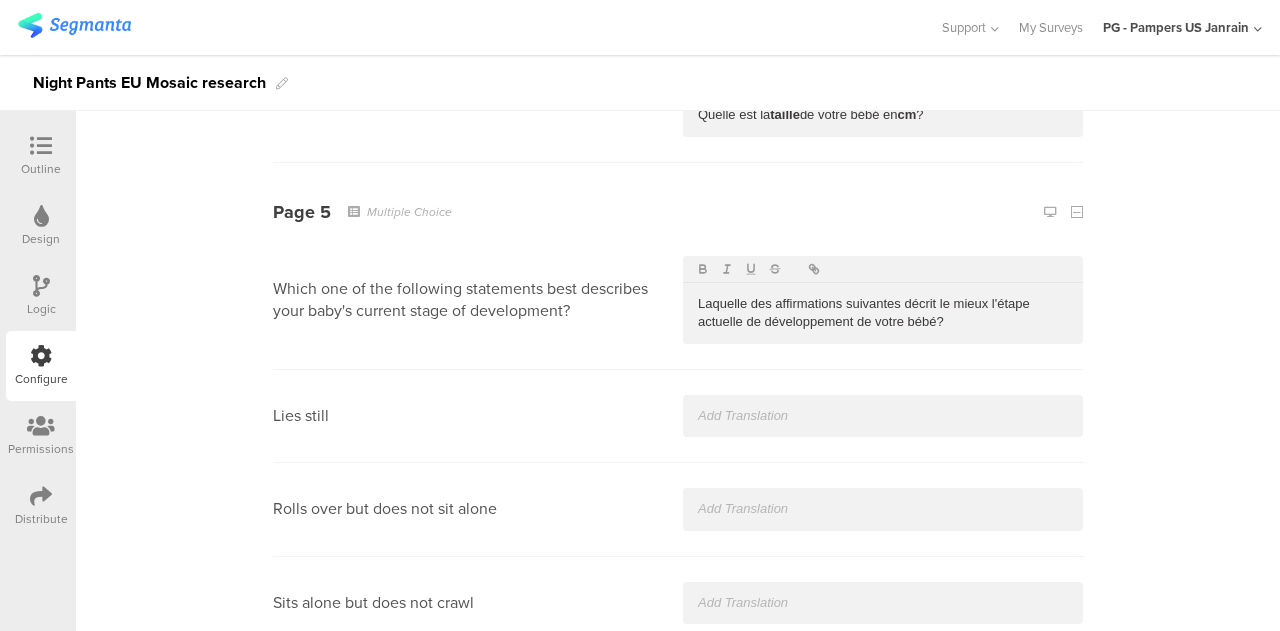 click at bounding box center (883, 416) 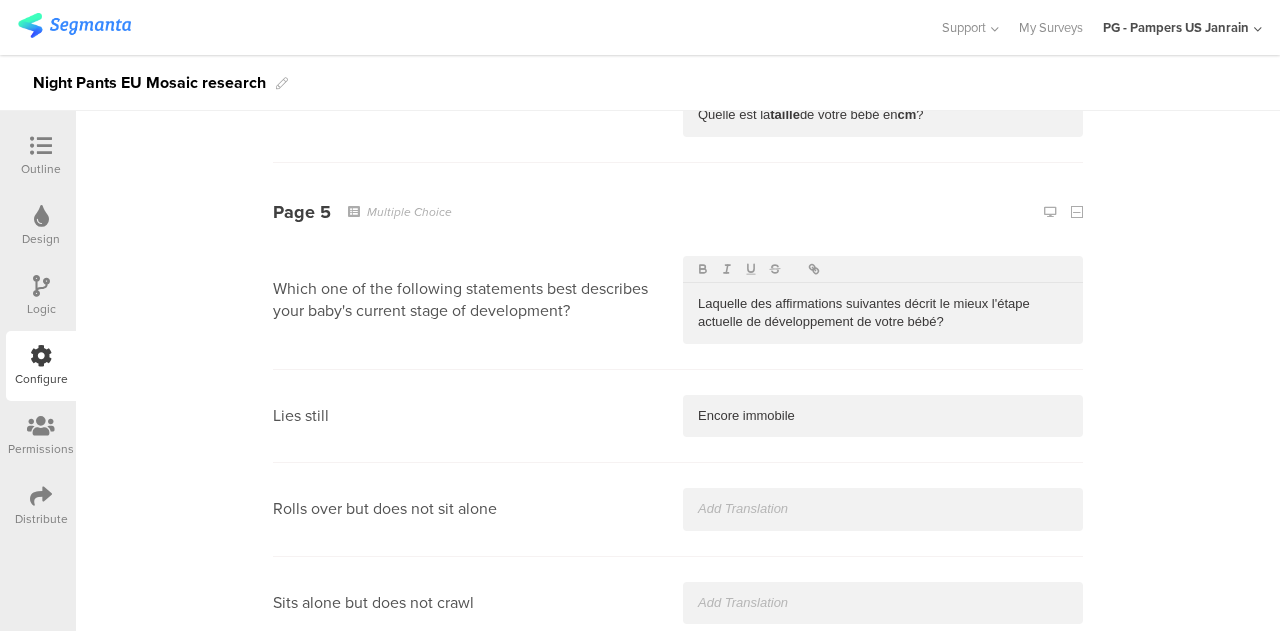 click at bounding box center [883, 509] 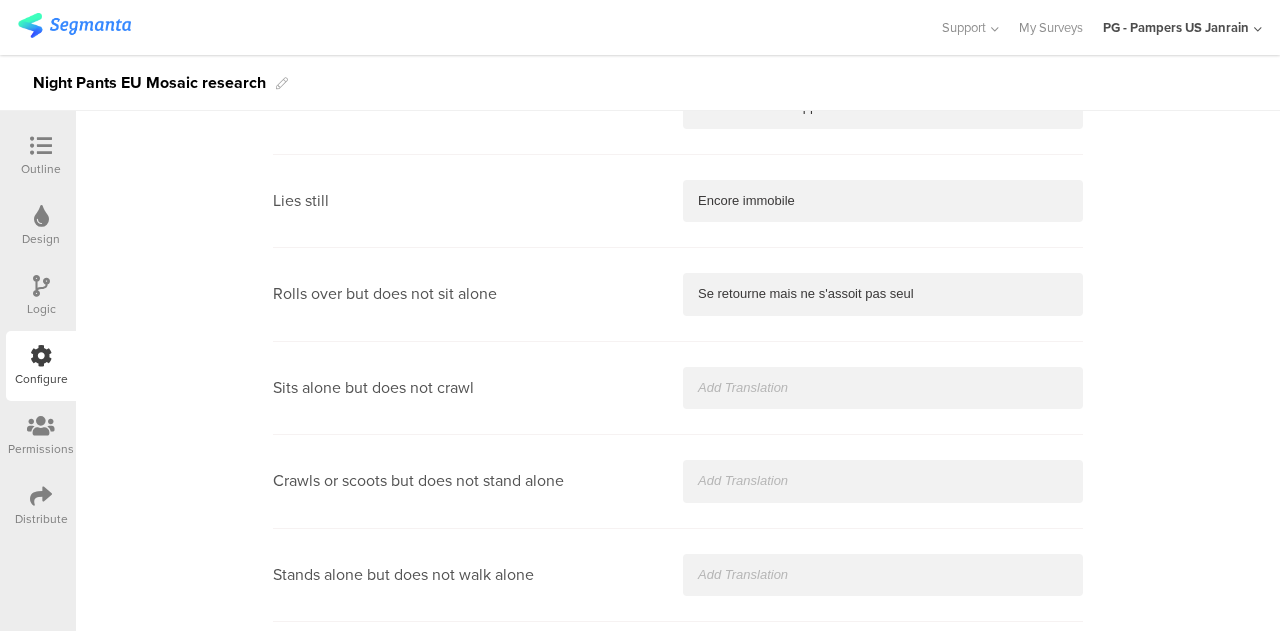 scroll, scrollTop: 2115, scrollLeft: 0, axis: vertical 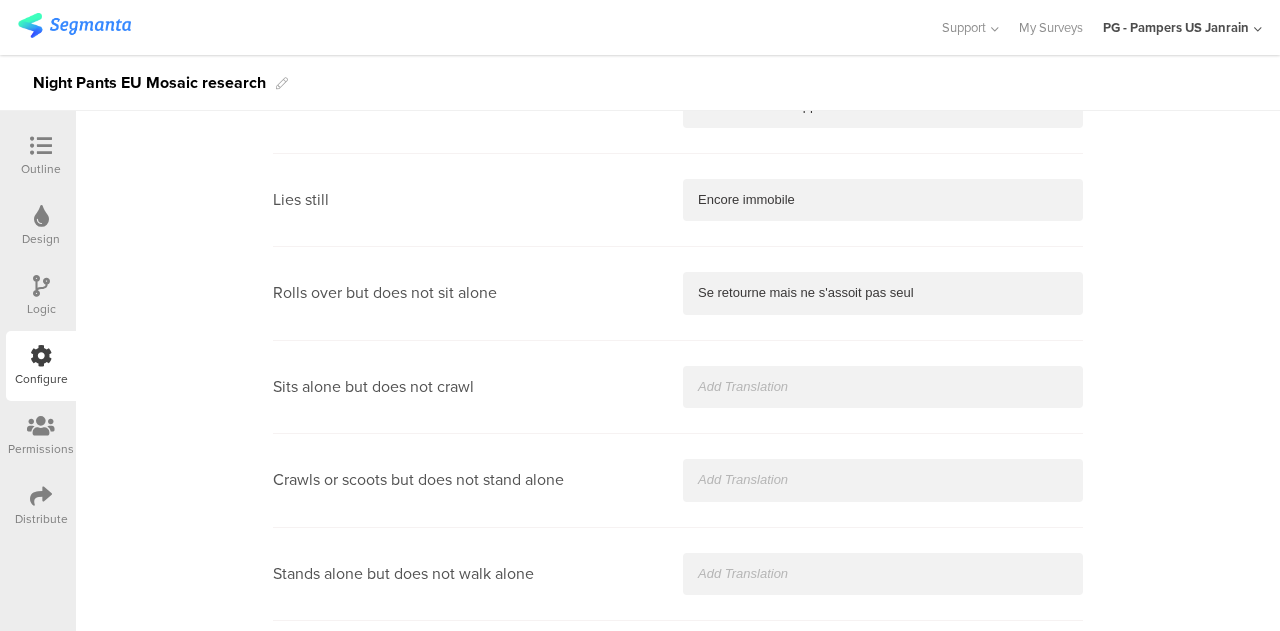 click on "Sits alone but does not crawl" at bounding box center (678, 387) 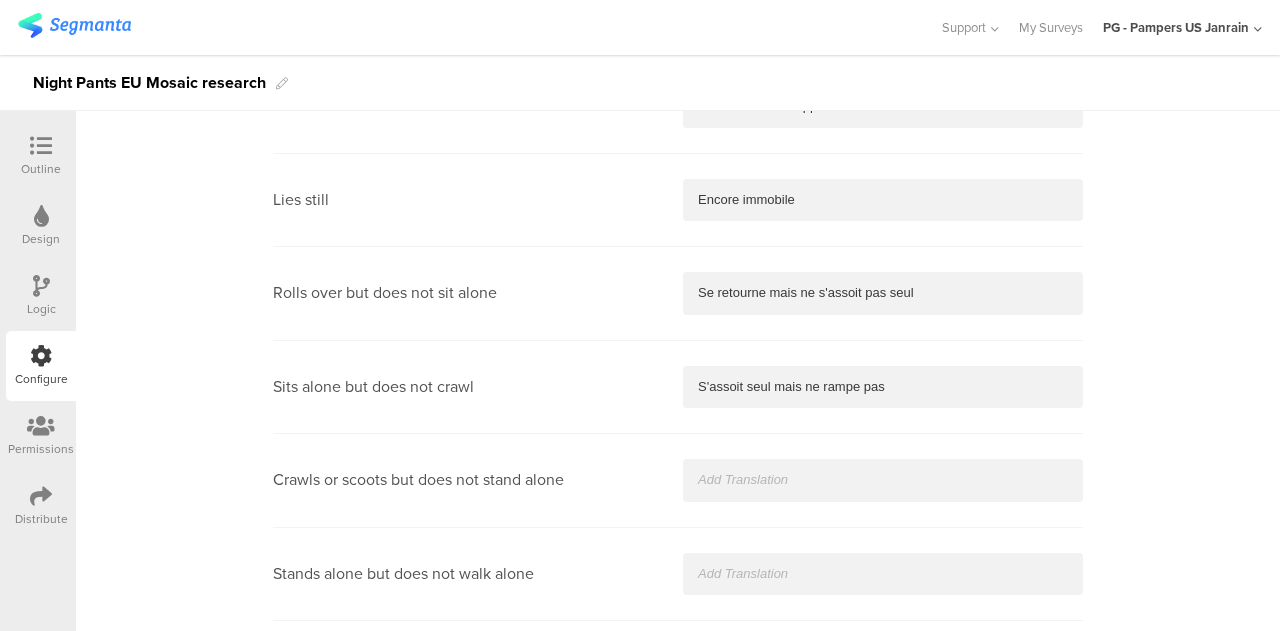 click on "Crawls or scoots but does not stand alone" at bounding box center [678, 480] 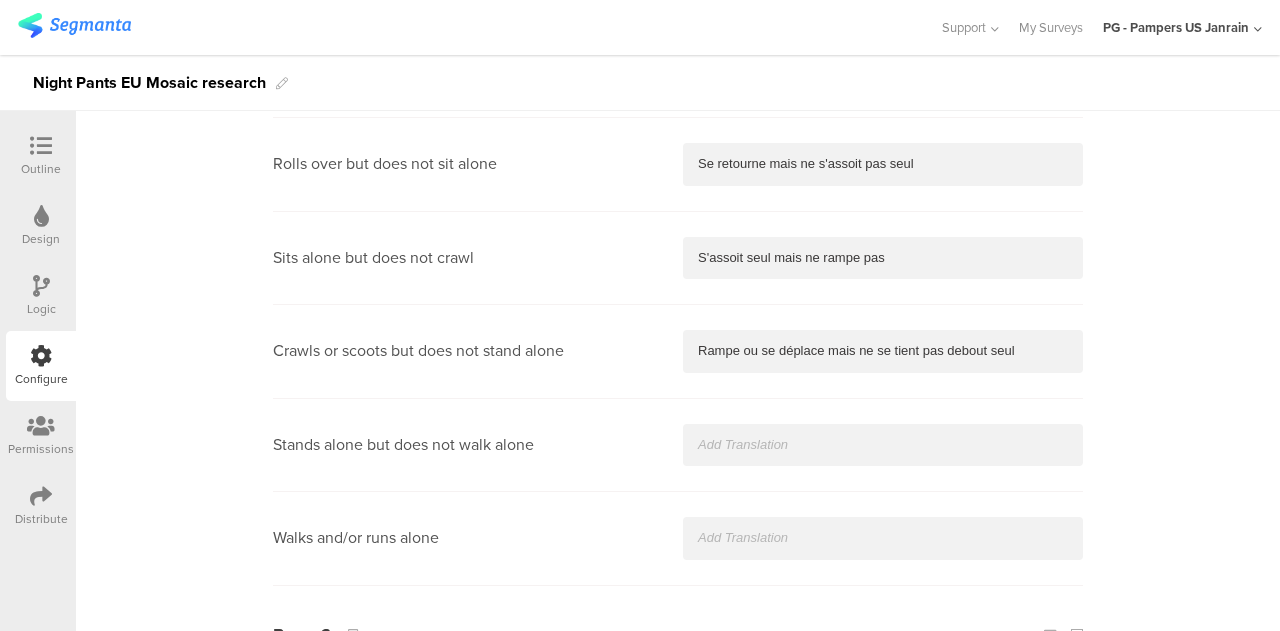 scroll, scrollTop: 2245, scrollLeft: 0, axis: vertical 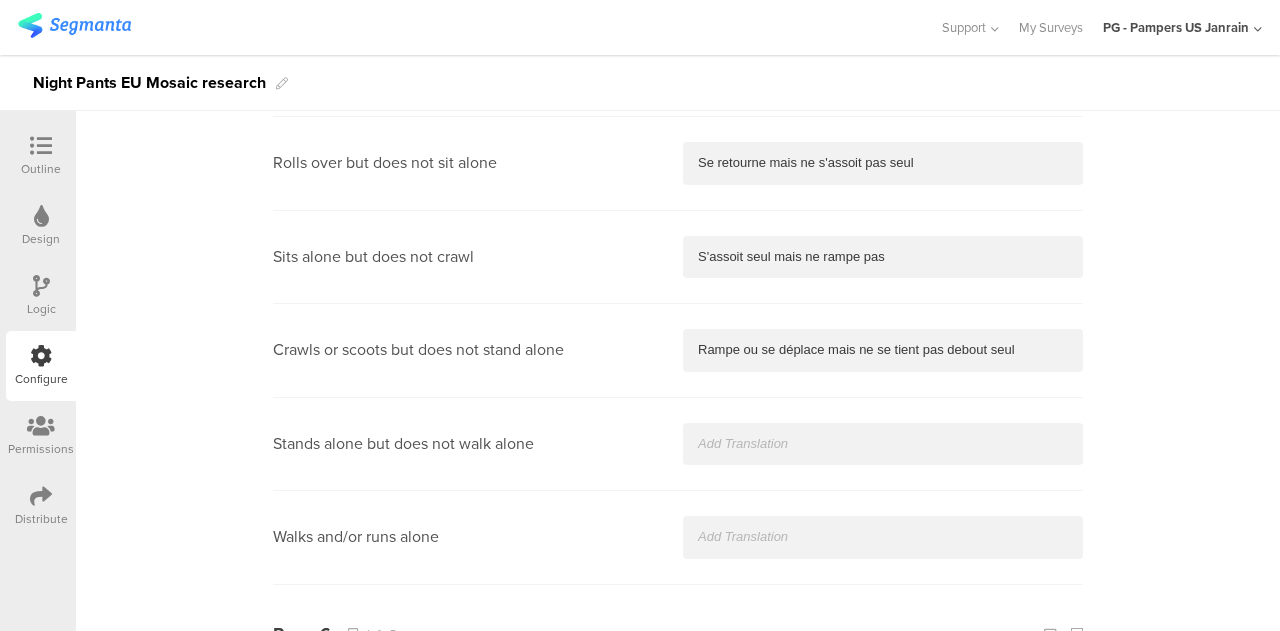 click at bounding box center [883, 444] 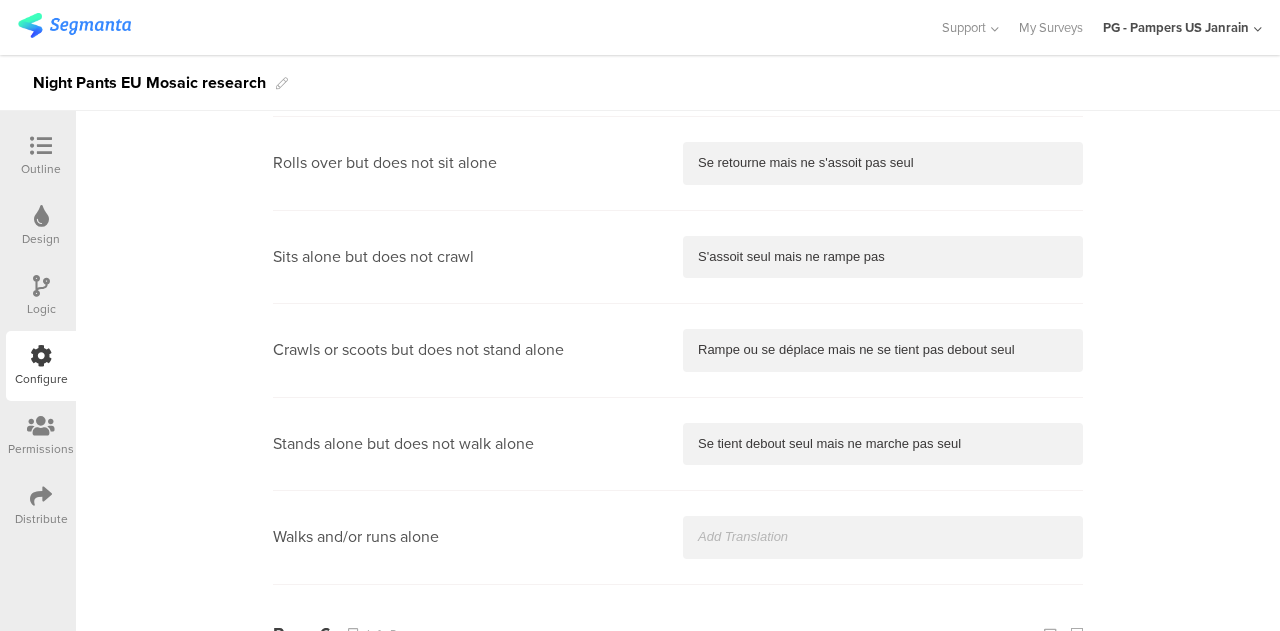 click at bounding box center [883, 537] 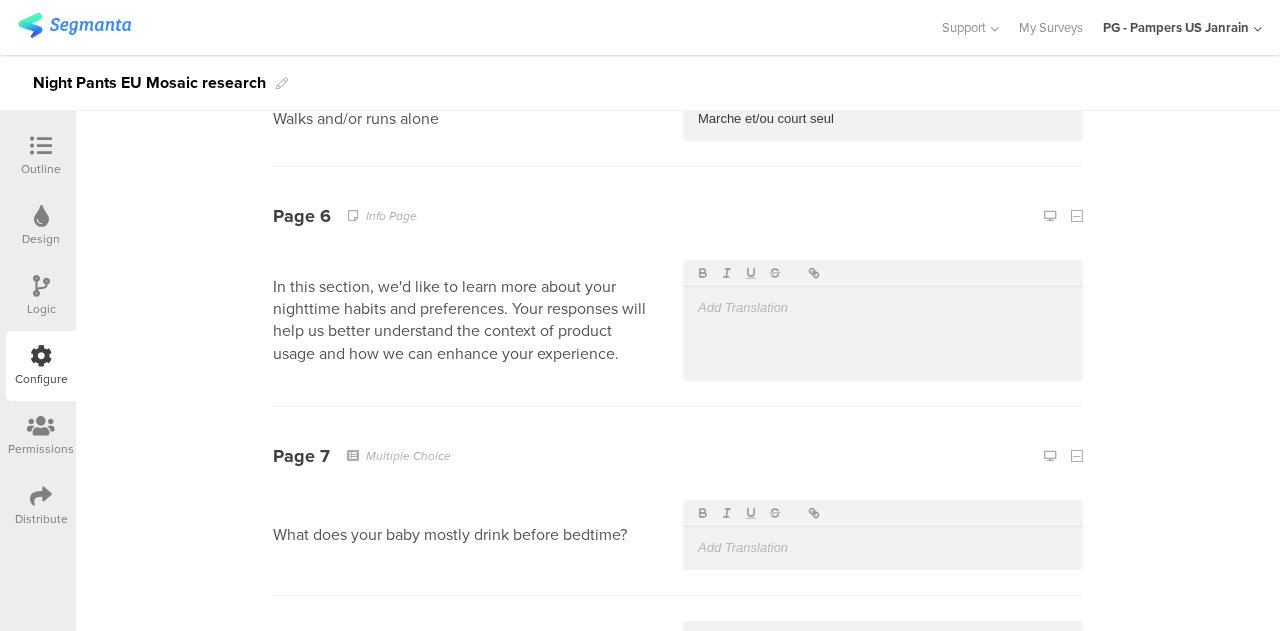 scroll, scrollTop: 2666, scrollLeft: 0, axis: vertical 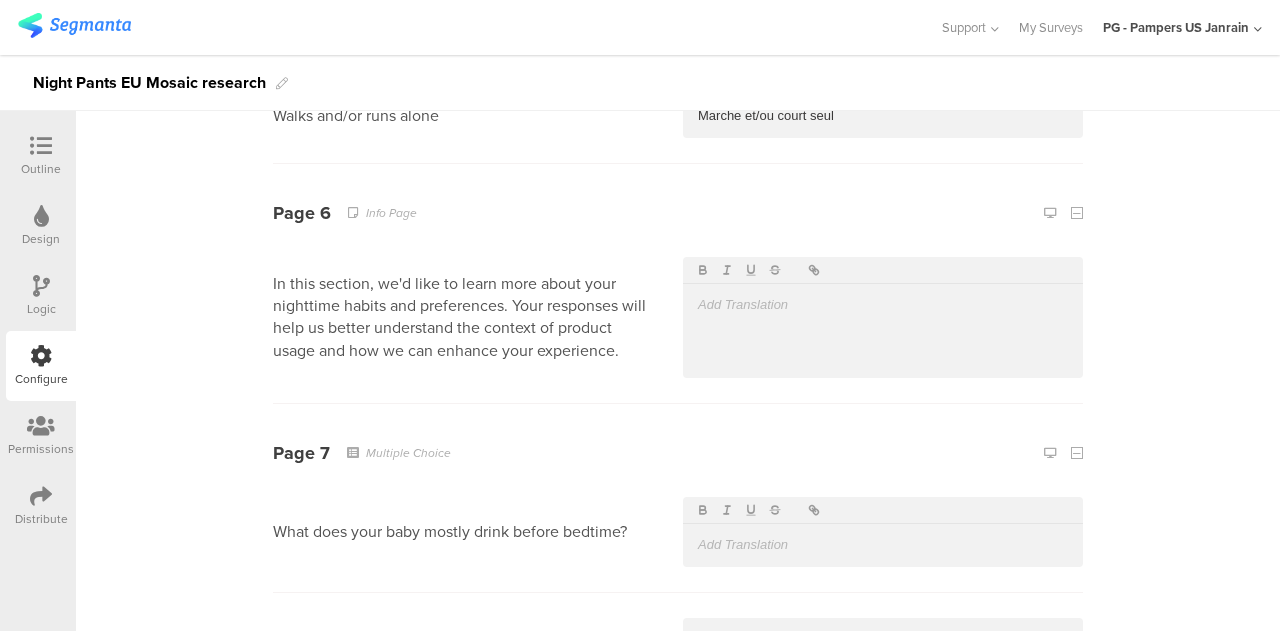 click at bounding box center [883, 305] 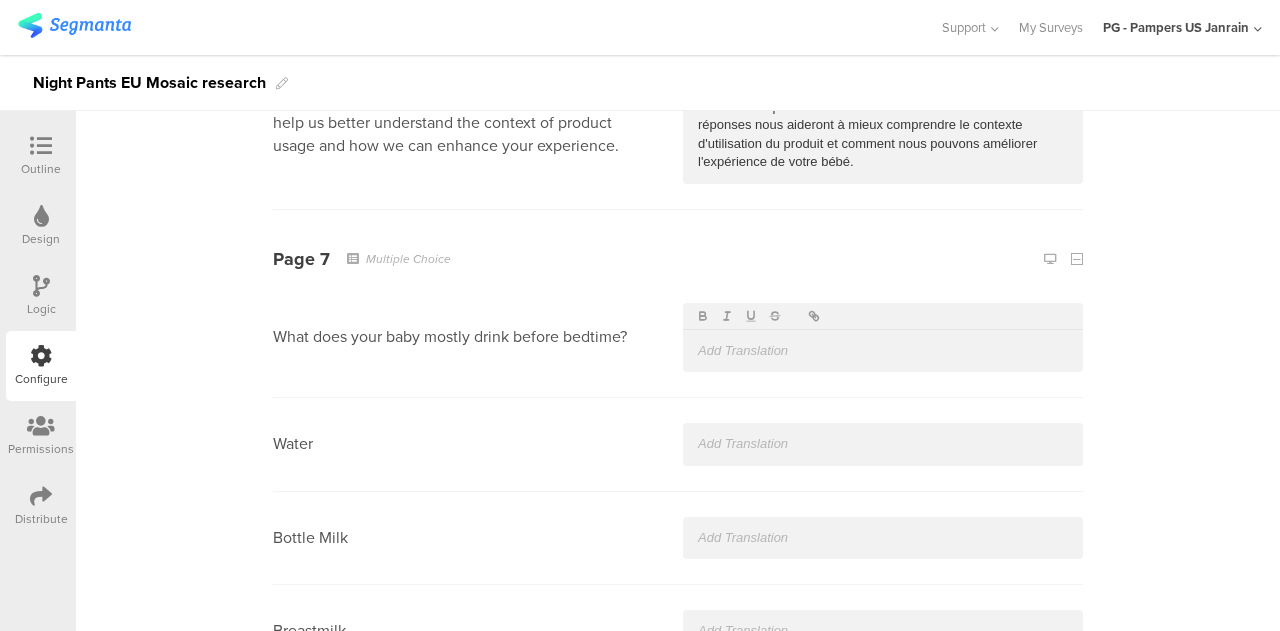 scroll, scrollTop: 2938, scrollLeft: 0, axis: vertical 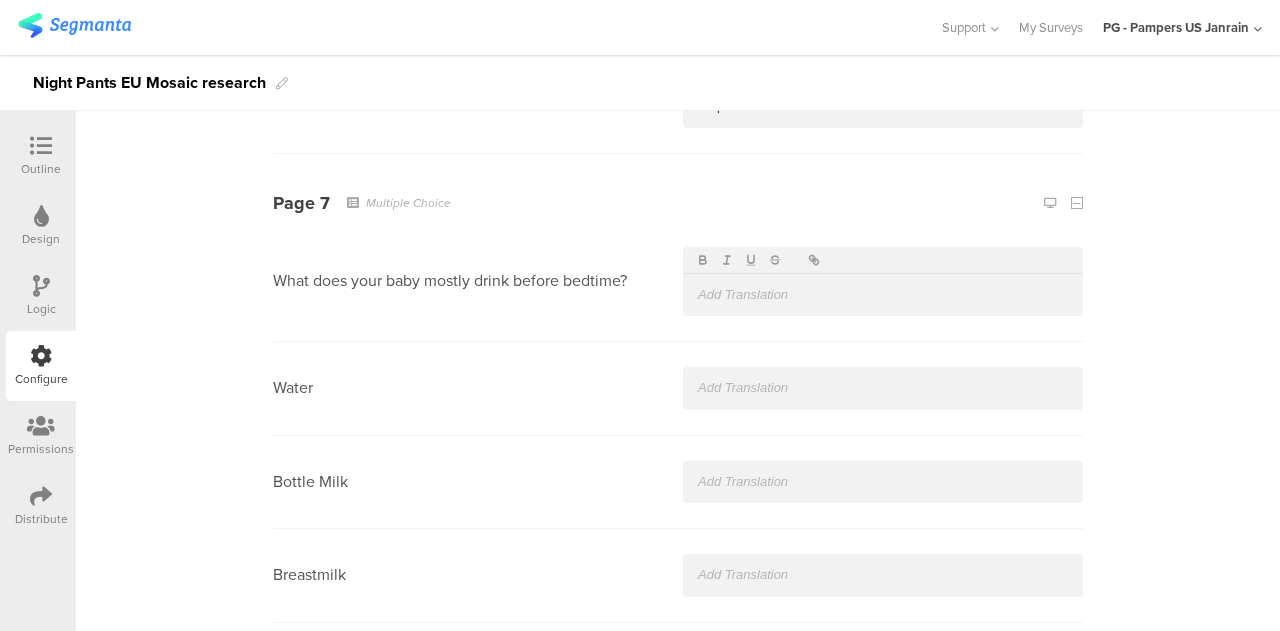click at bounding box center [883, 295] 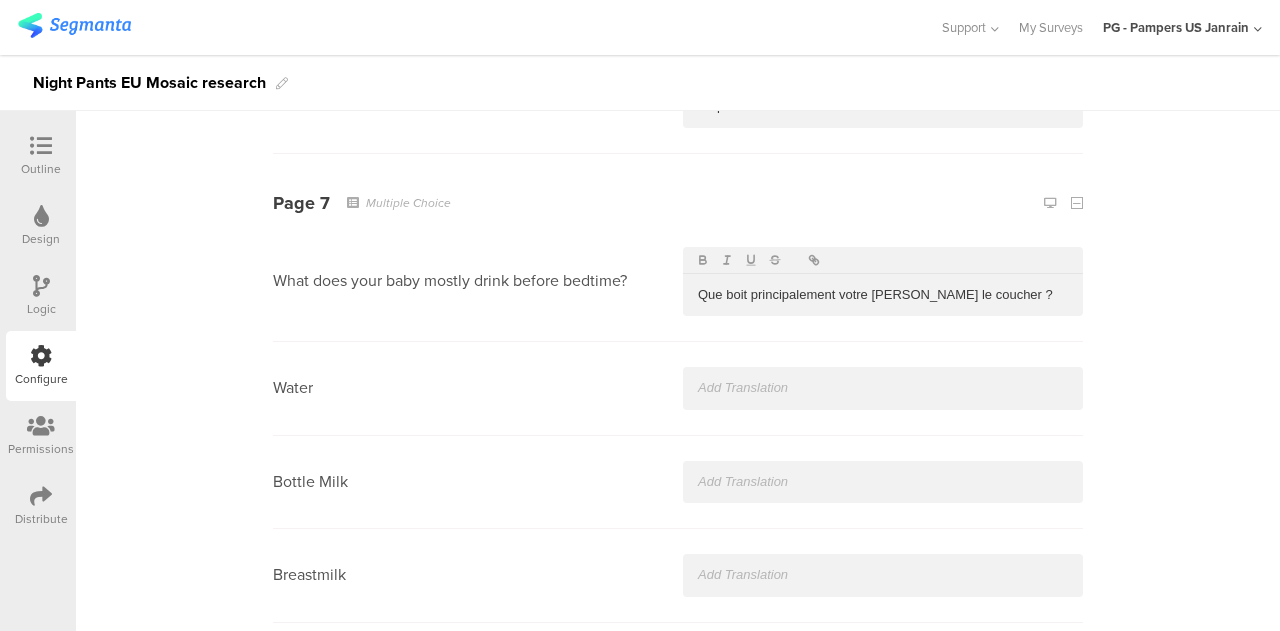 click on "Que boit principalement votre bébé avant le coucher ?" at bounding box center (883, 295) 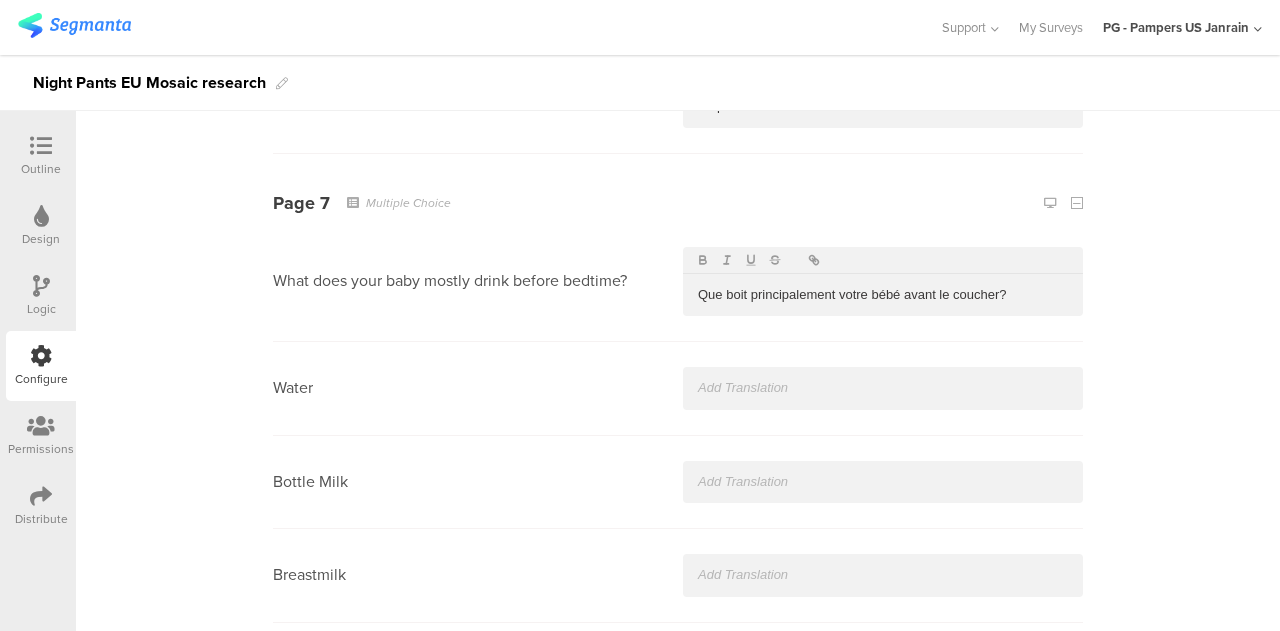 type 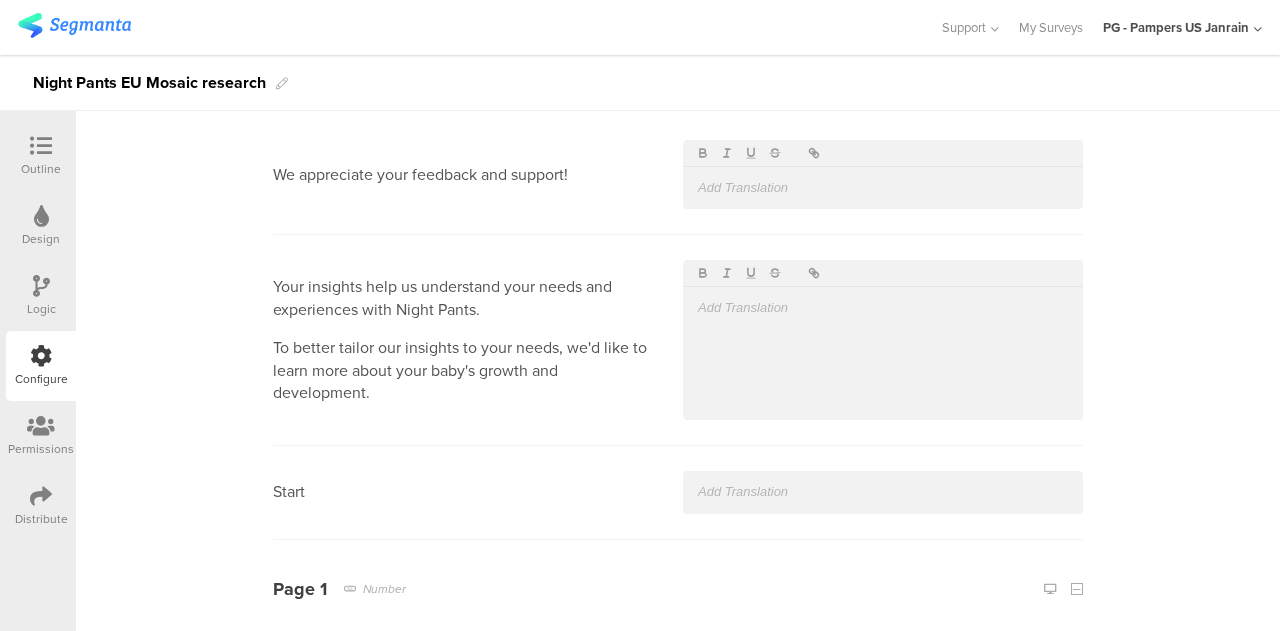 scroll, scrollTop: 251, scrollLeft: 0, axis: vertical 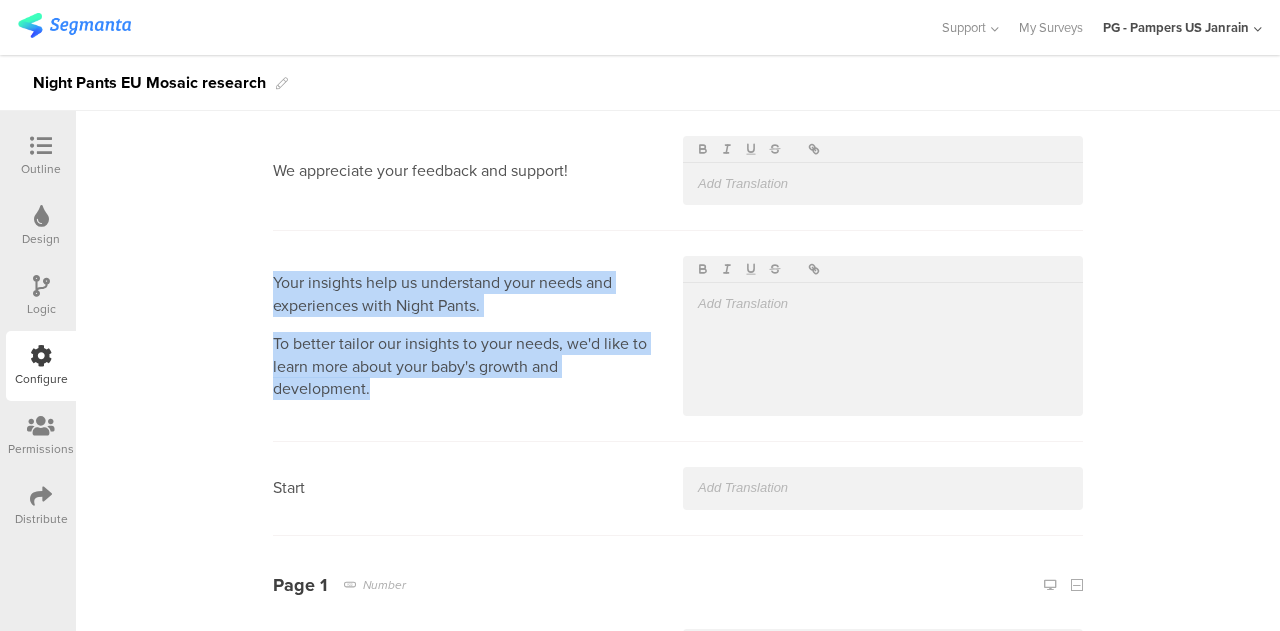 drag, startPoint x: 468, startPoint y: 393, endPoint x: 260, endPoint y: 285, distance: 234.36723 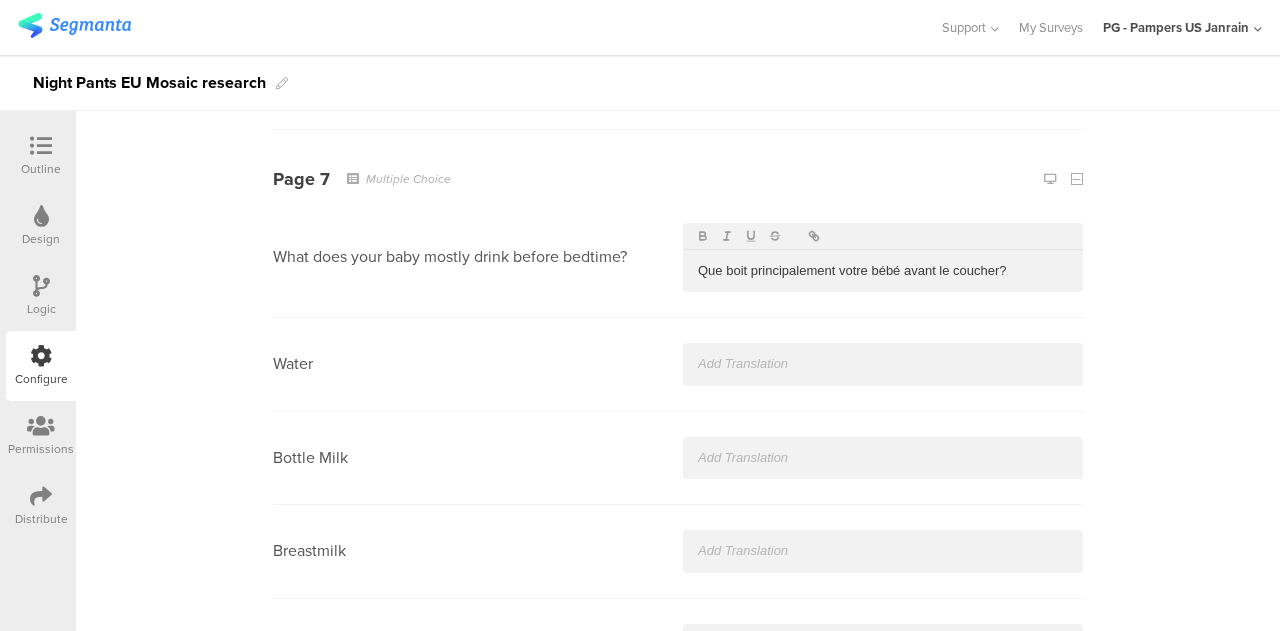 scroll, scrollTop: 2961, scrollLeft: 0, axis: vertical 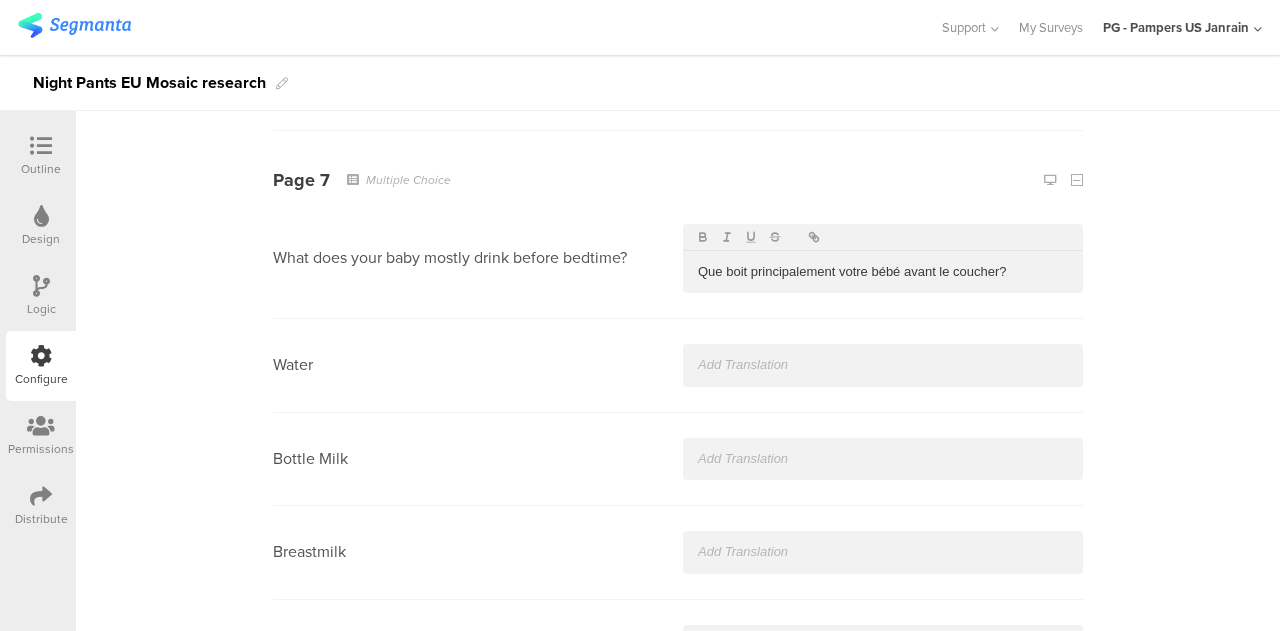 click at bounding box center (883, 365) 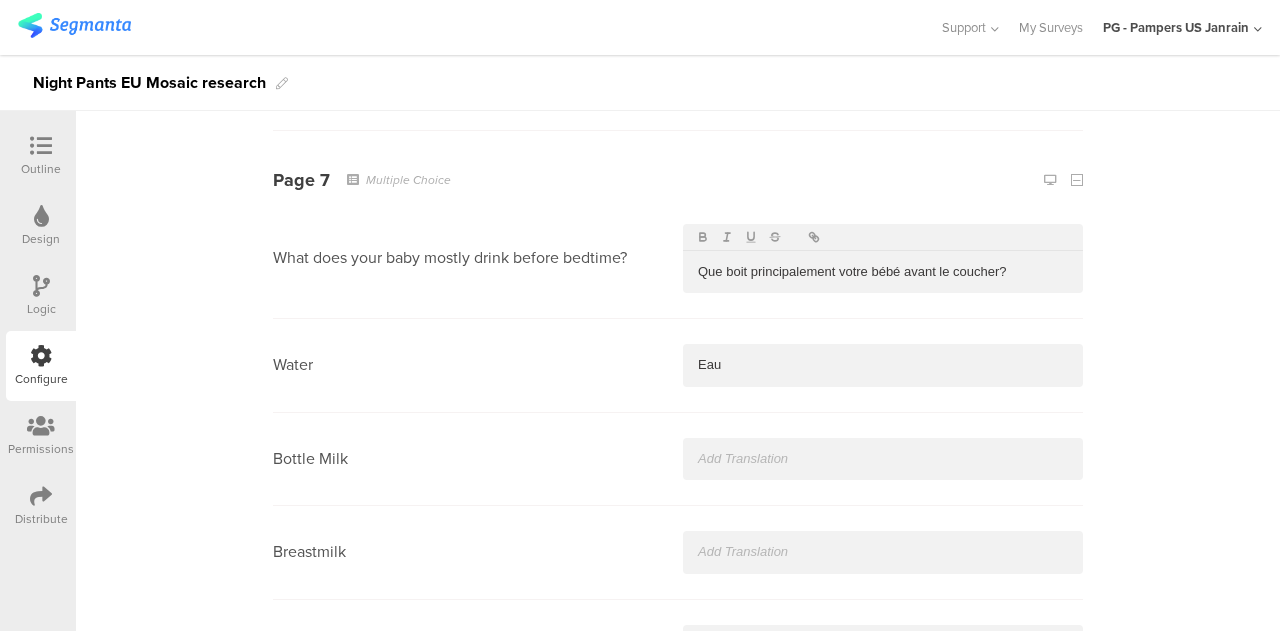 click at bounding box center (883, 459) 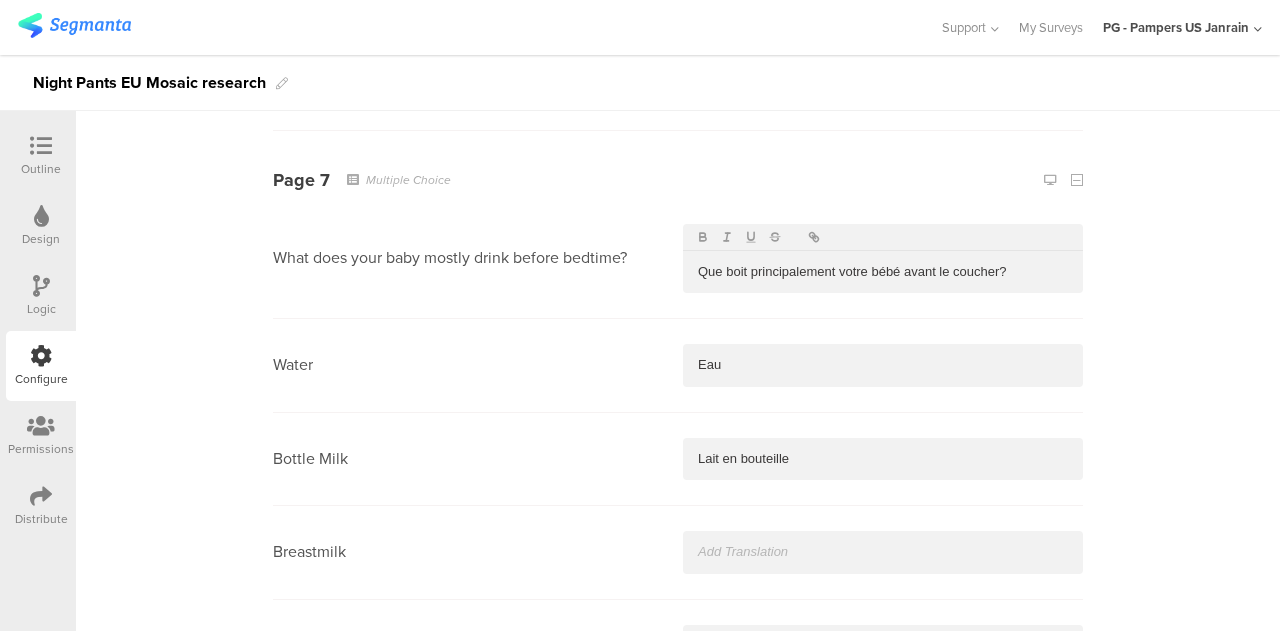 click at bounding box center [883, 552] 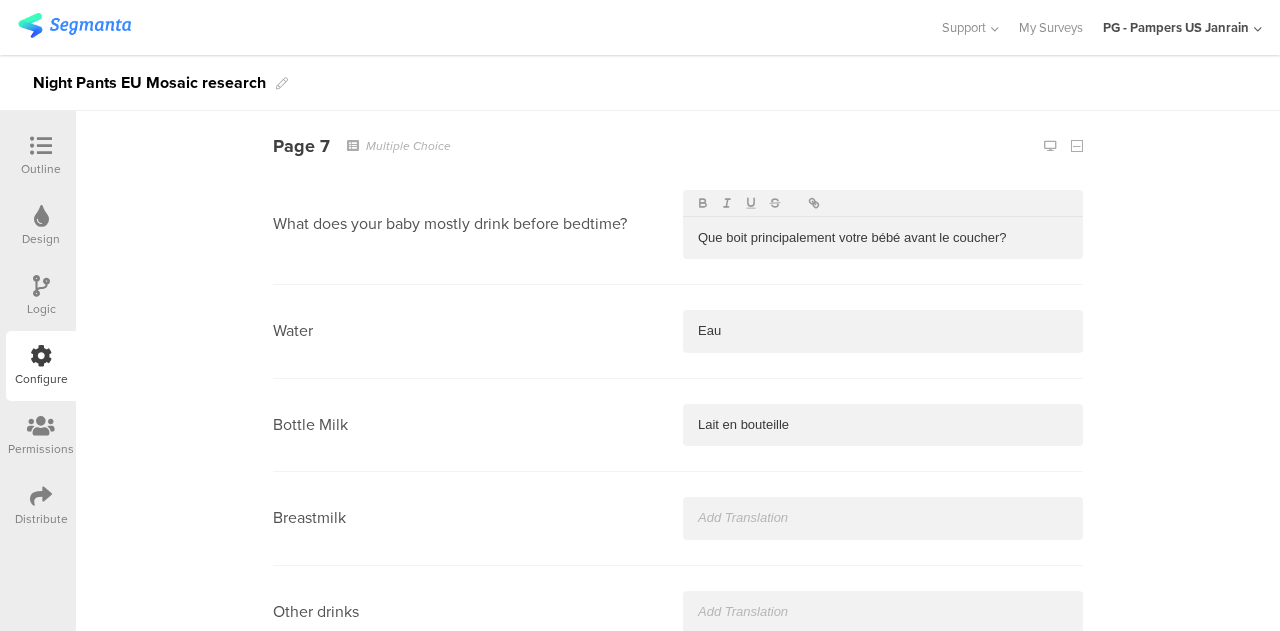scroll, scrollTop: 2996, scrollLeft: 0, axis: vertical 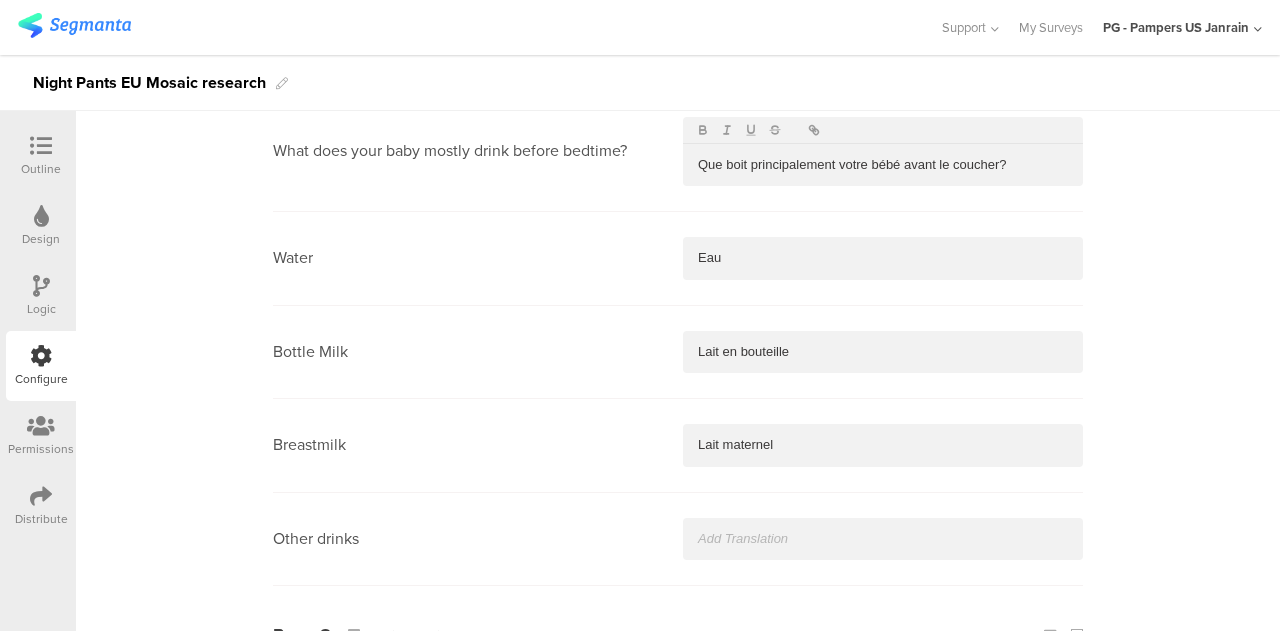 click at bounding box center (883, 539) 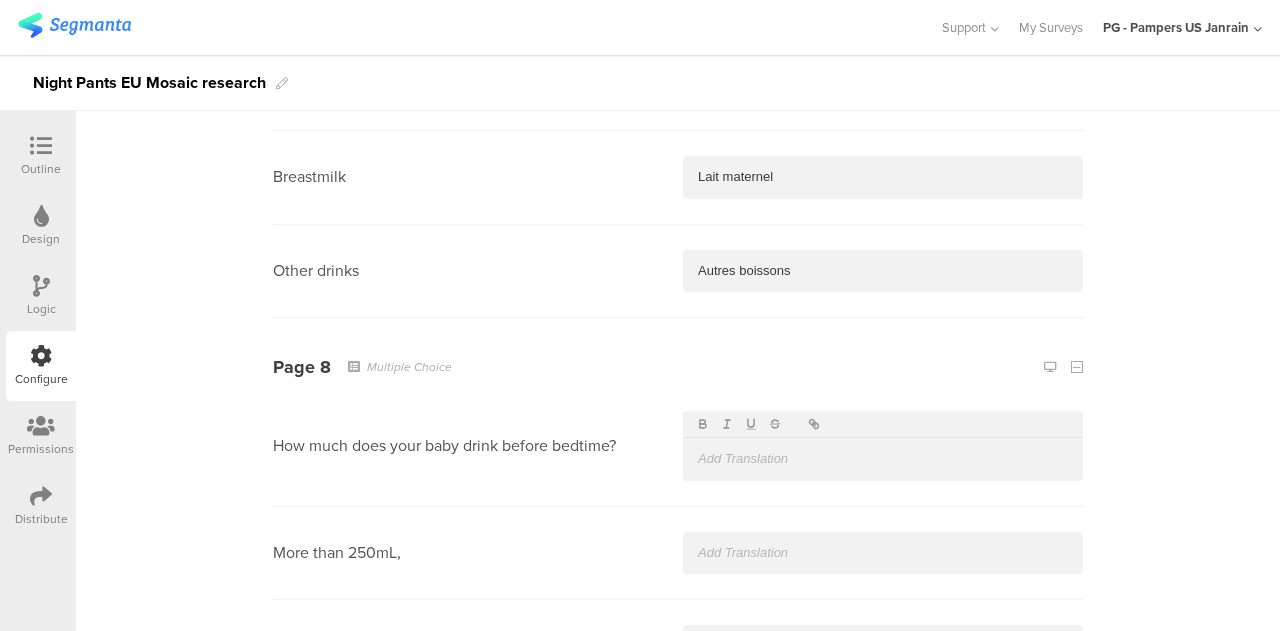 scroll, scrollTop: 3338, scrollLeft: 0, axis: vertical 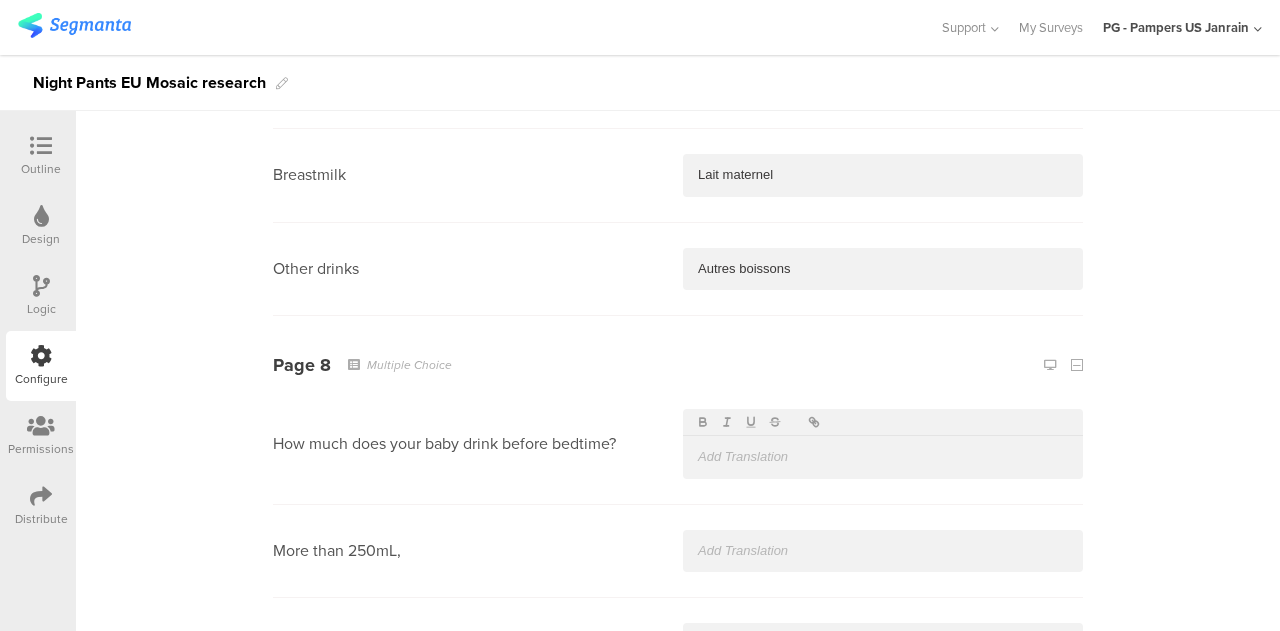 click at bounding box center [883, 457] 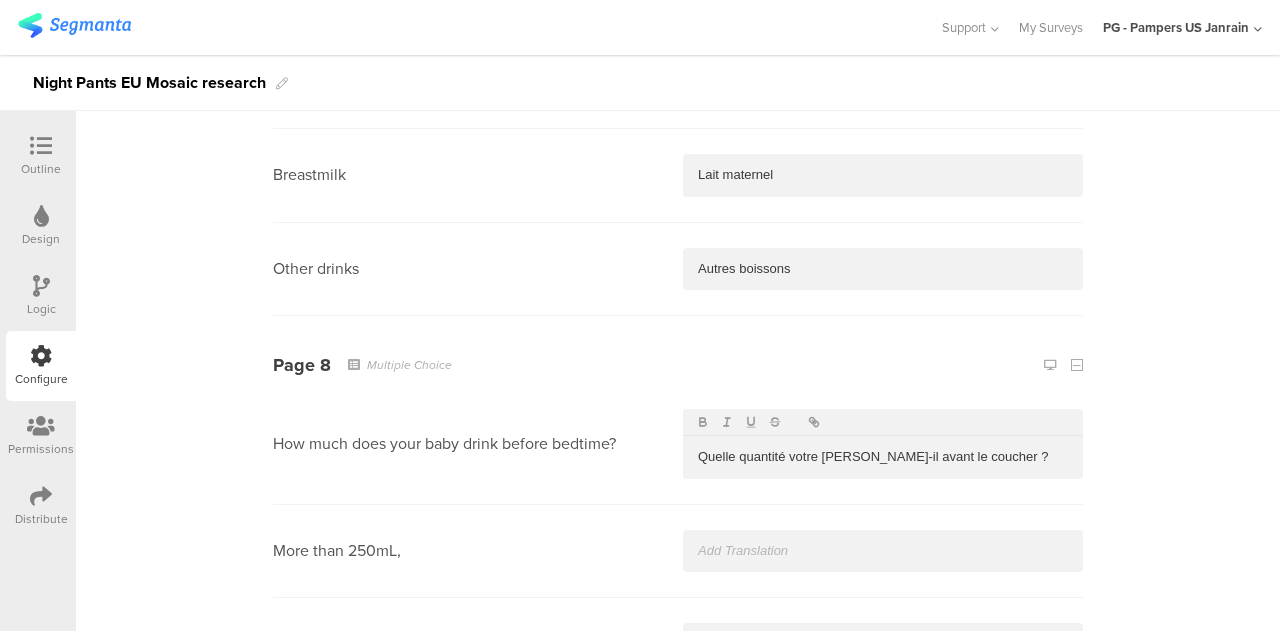 click on "Quelle quantité votre bébé boit-il avant le coucher ?" at bounding box center [883, 457] 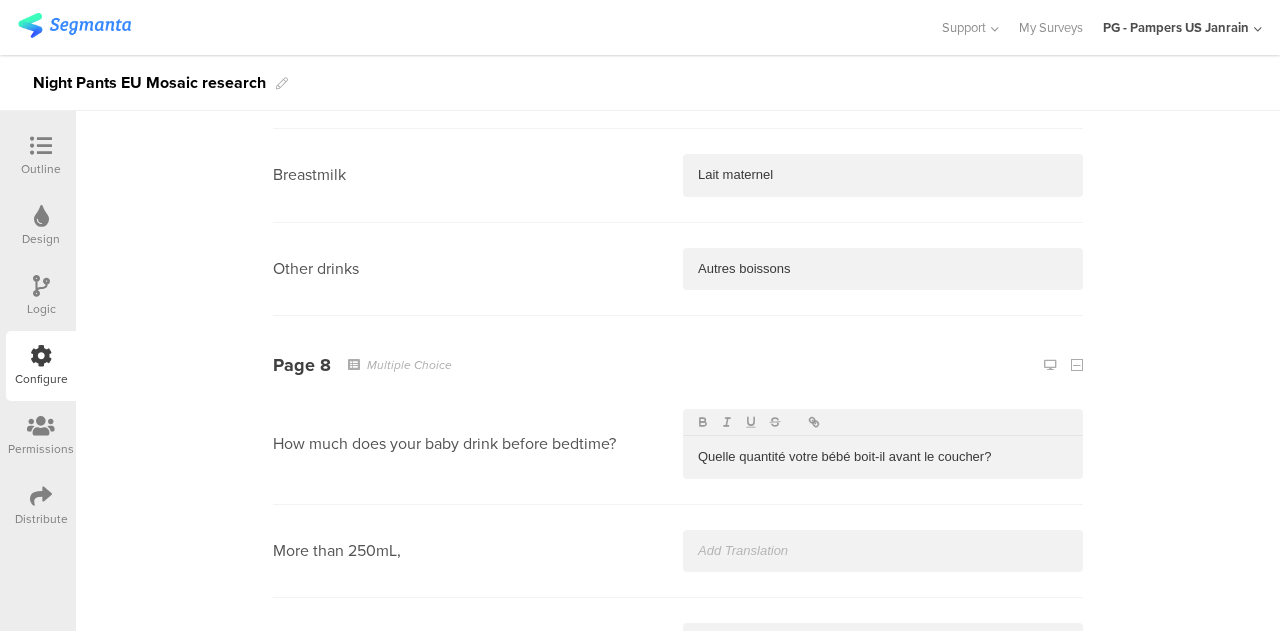 click at bounding box center [883, 551] 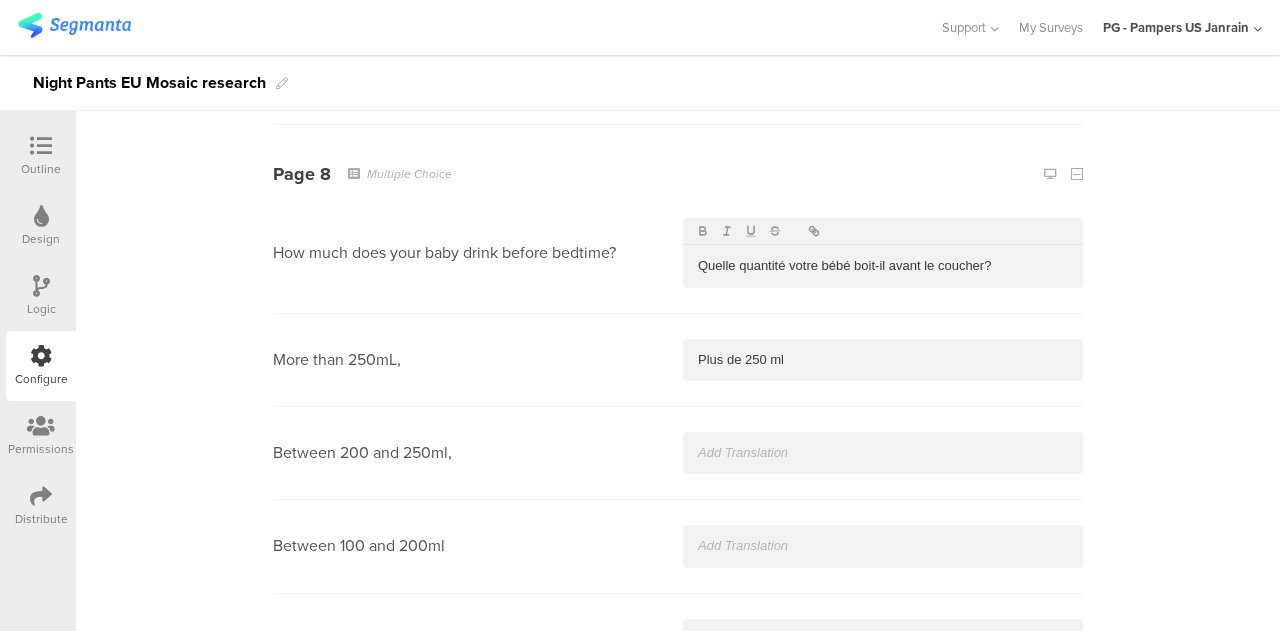 scroll, scrollTop: 3530, scrollLeft: 0, axis: vertical 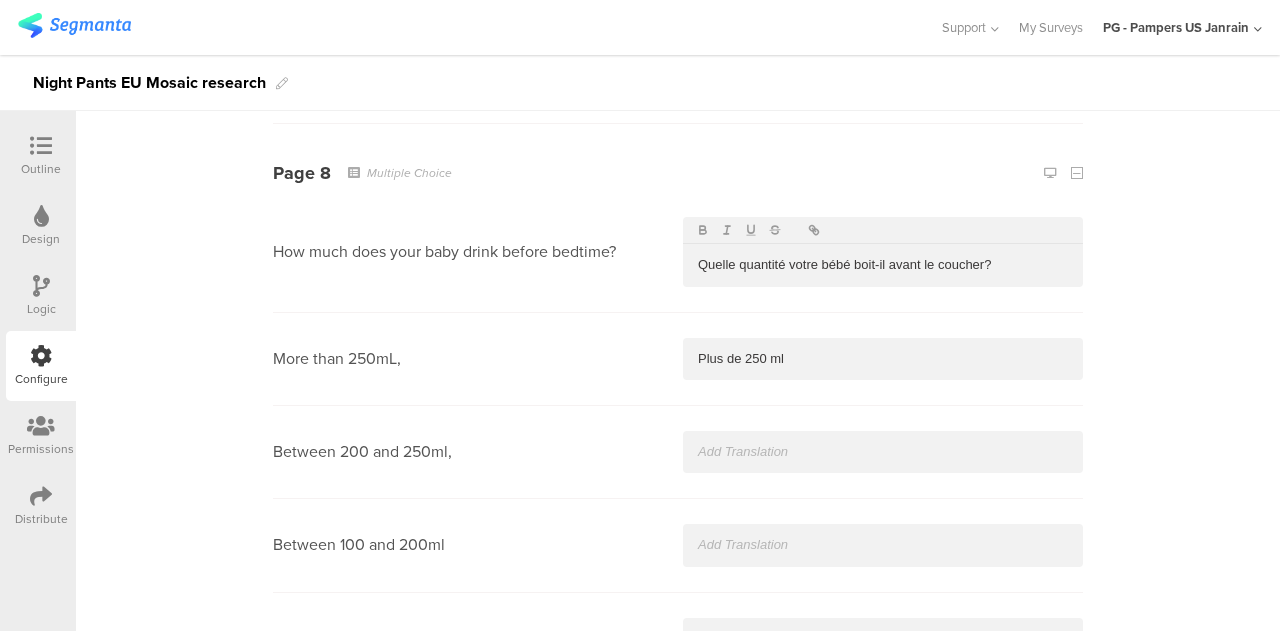 click at bounding box center (883, 452) 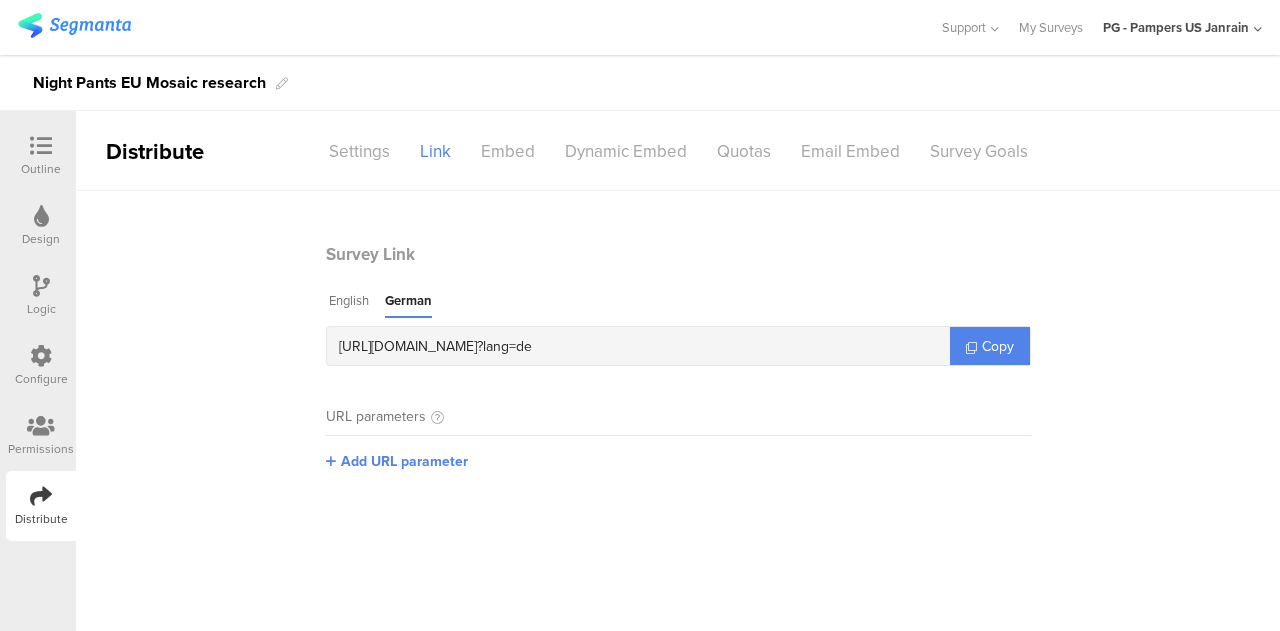 scroll, scrollTop: 0, scrollLeft: 0, axis: both 